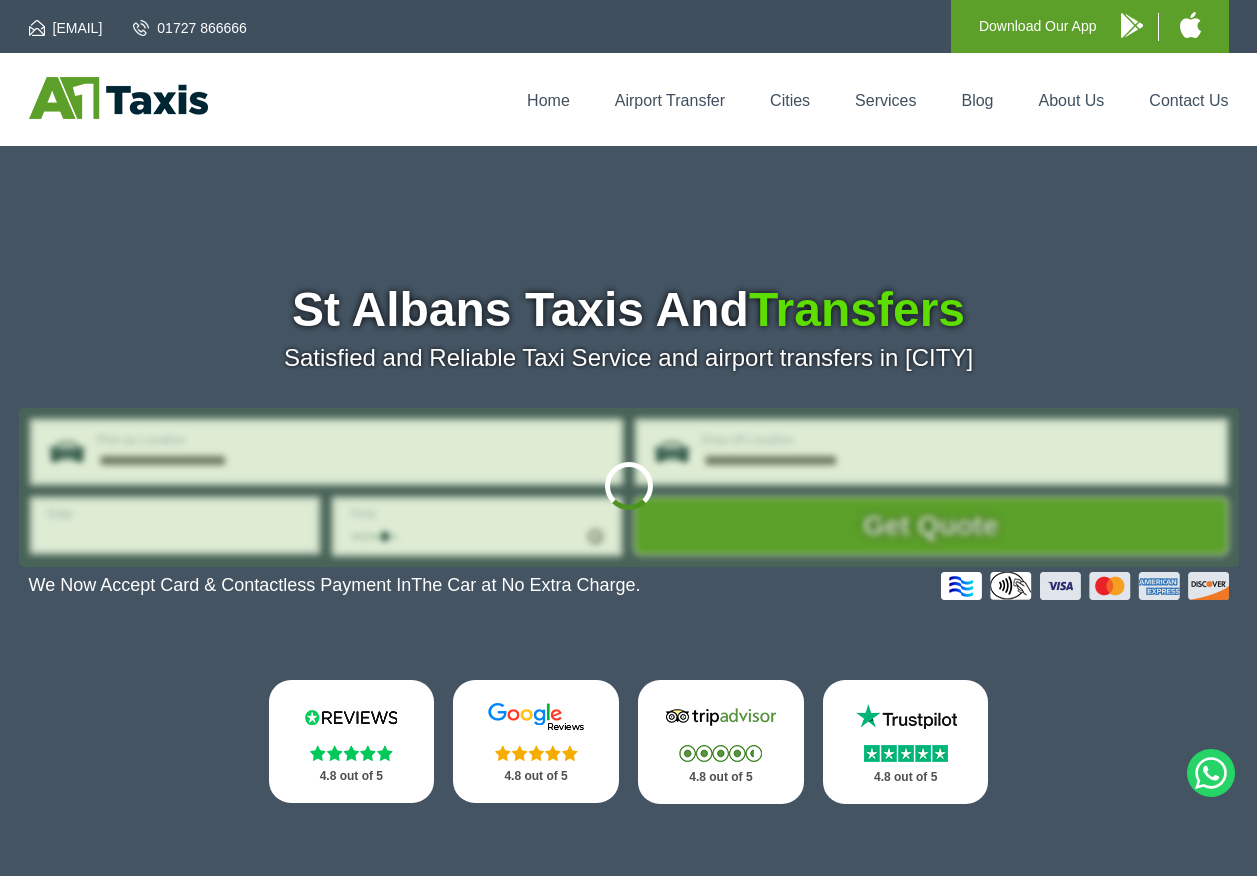 scroll, scrollTop: 0, scrollLeft: 0, axis: both 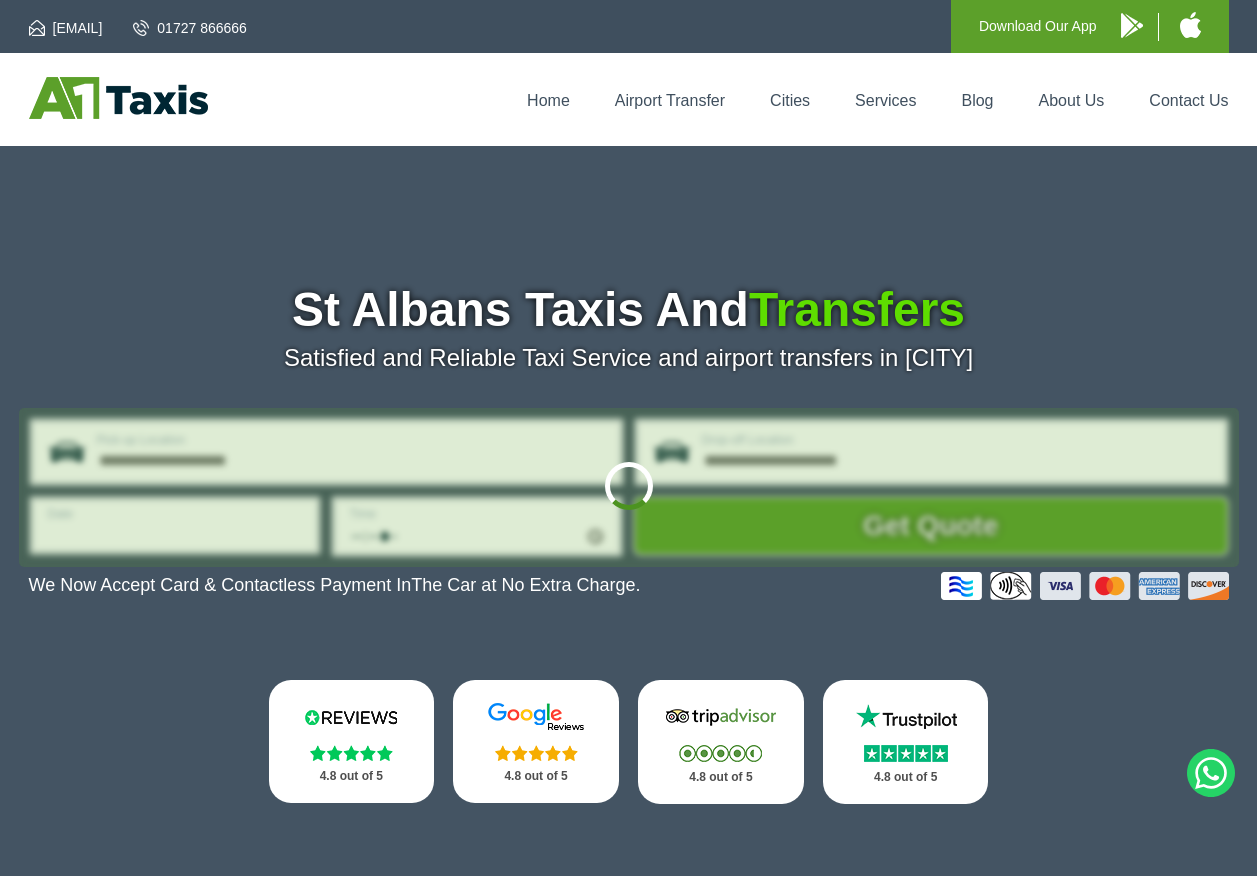 type on "**********" 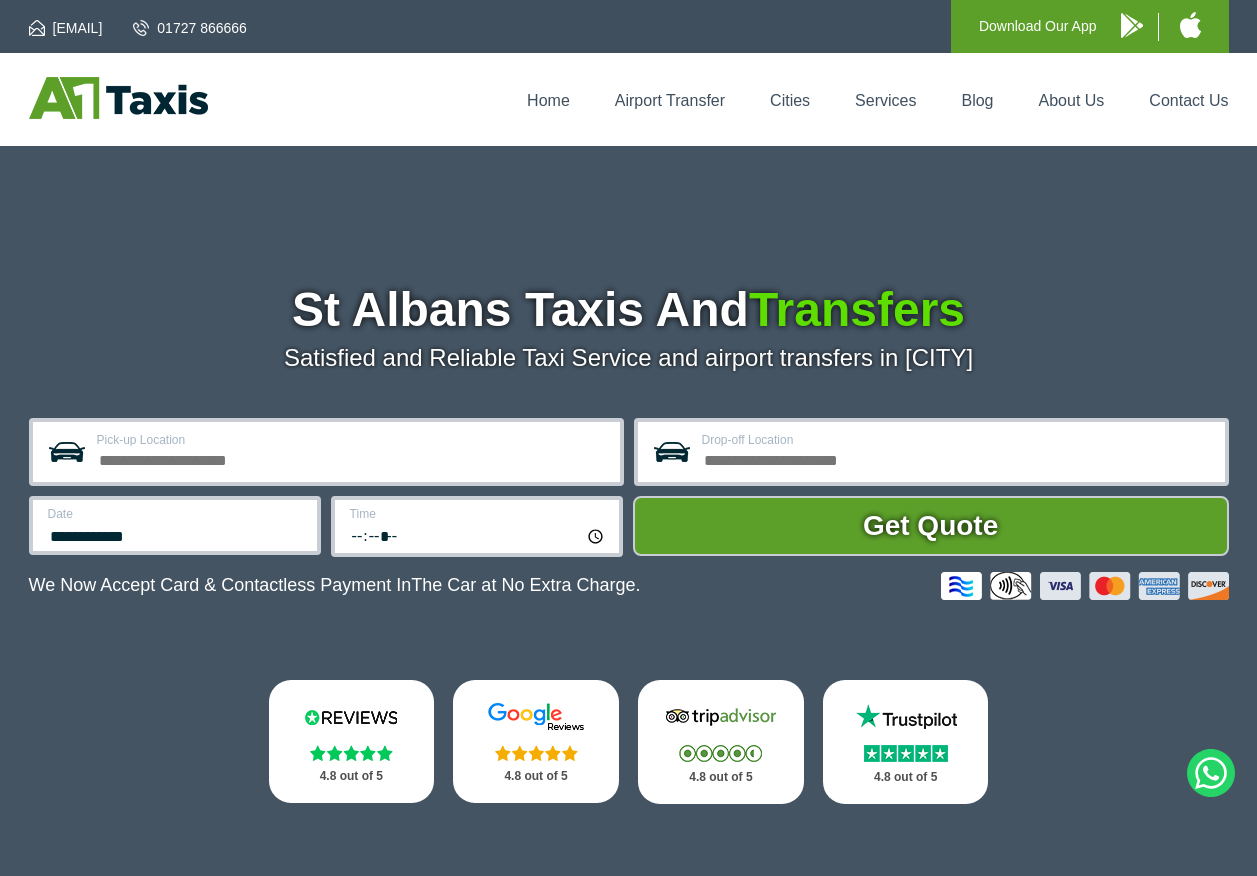 click on "Pick-up Location" at bounding box center (352, 440) 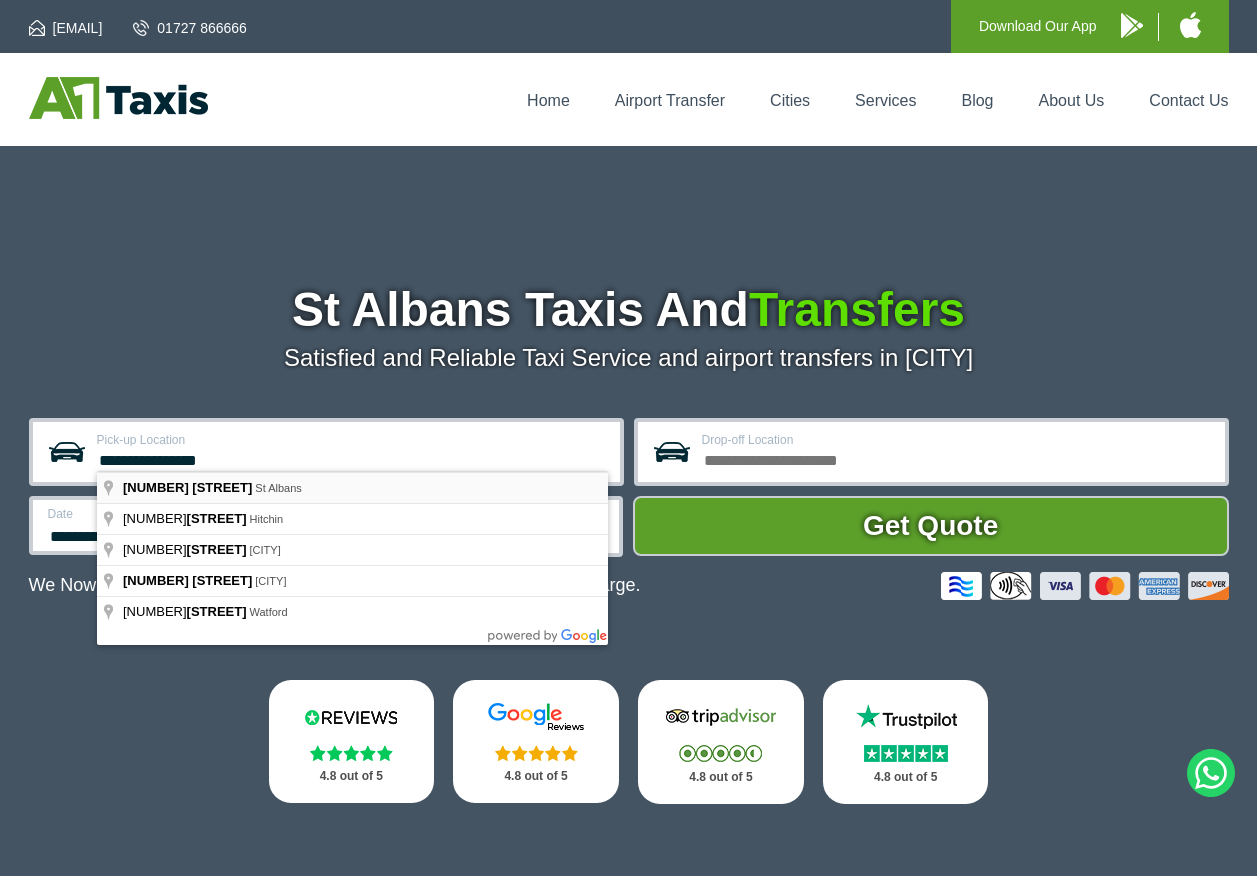type on "**********" 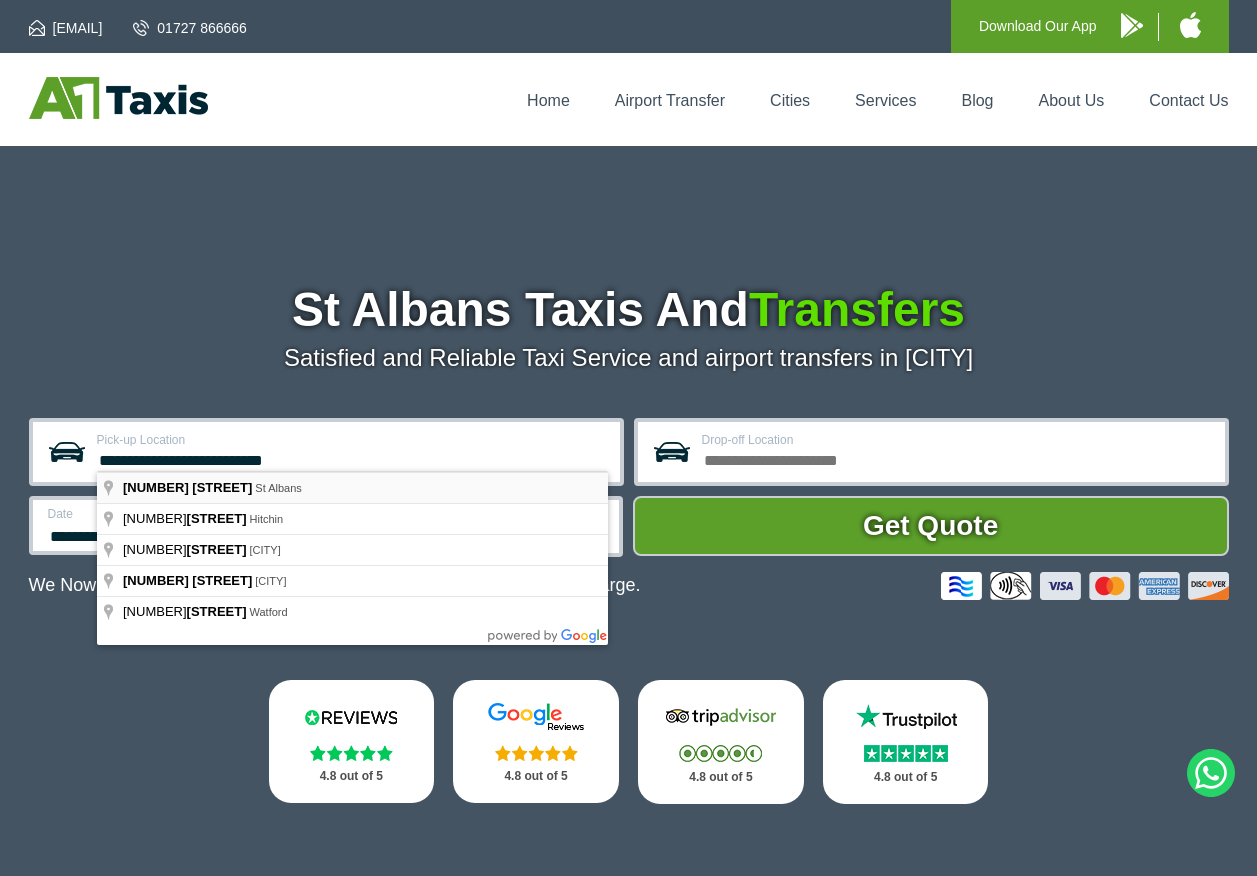 scroll, scrollTop: 0, scrollLeft: 0, axis: both 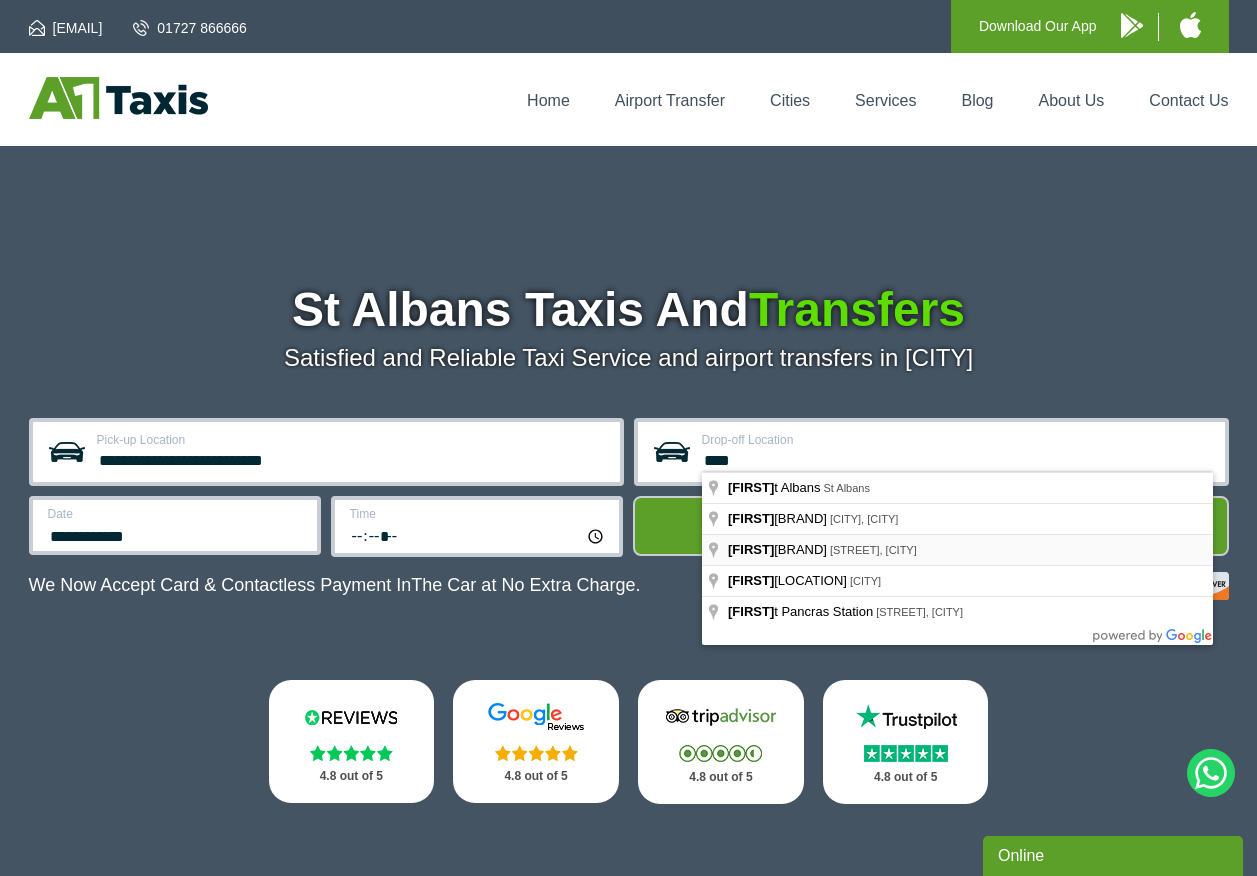 type on "**********" 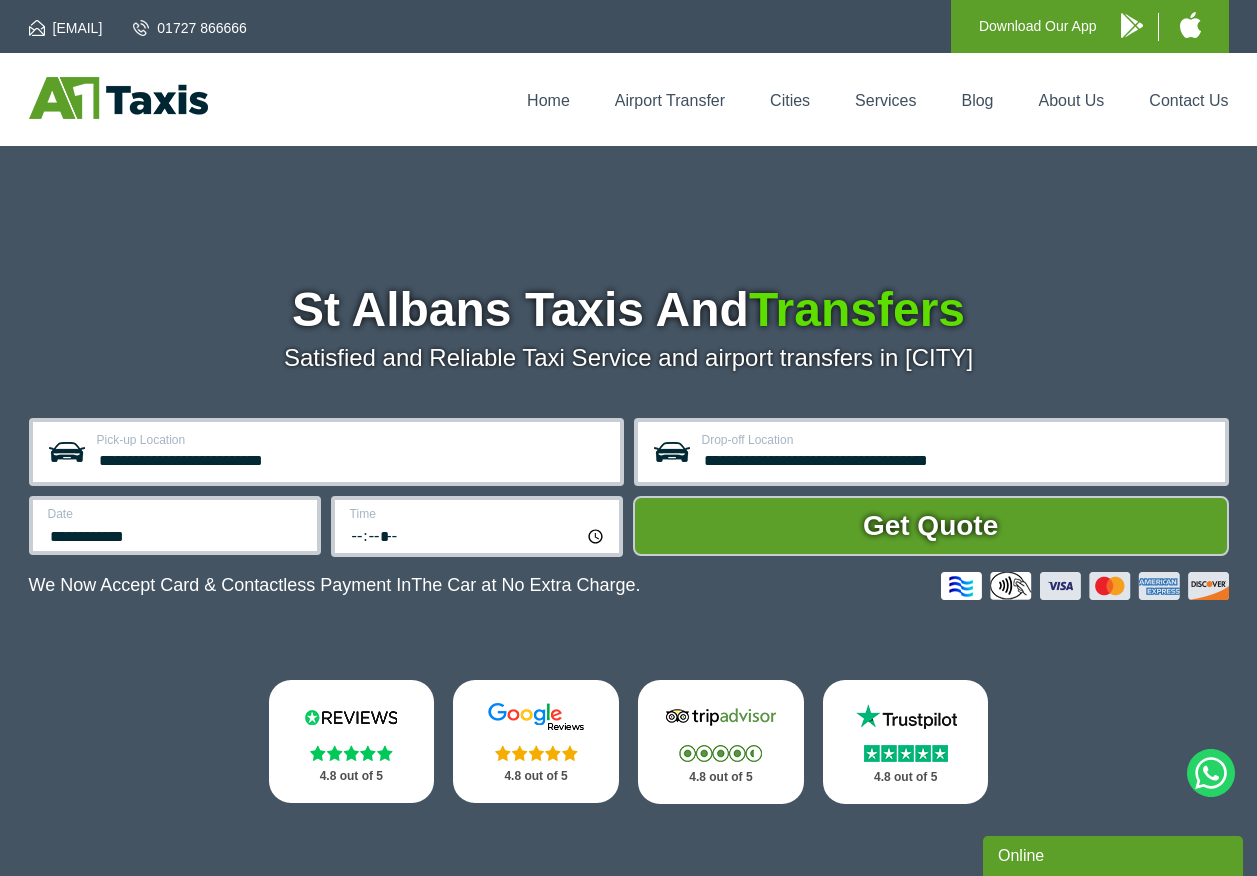 click on "*****" at bounding box center [478, 535] 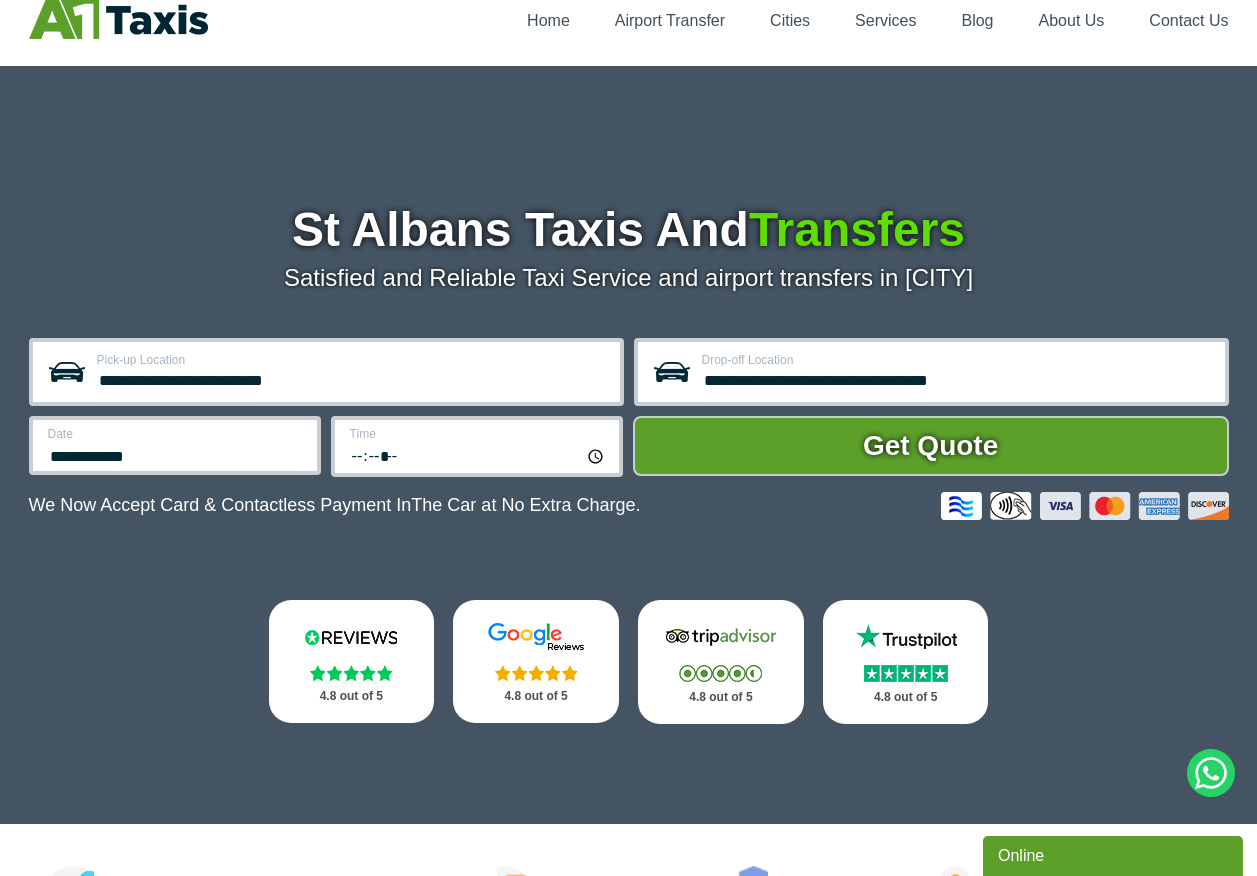 scroll, scrollTop: 100, scrollLeft: 0, axis: vertical 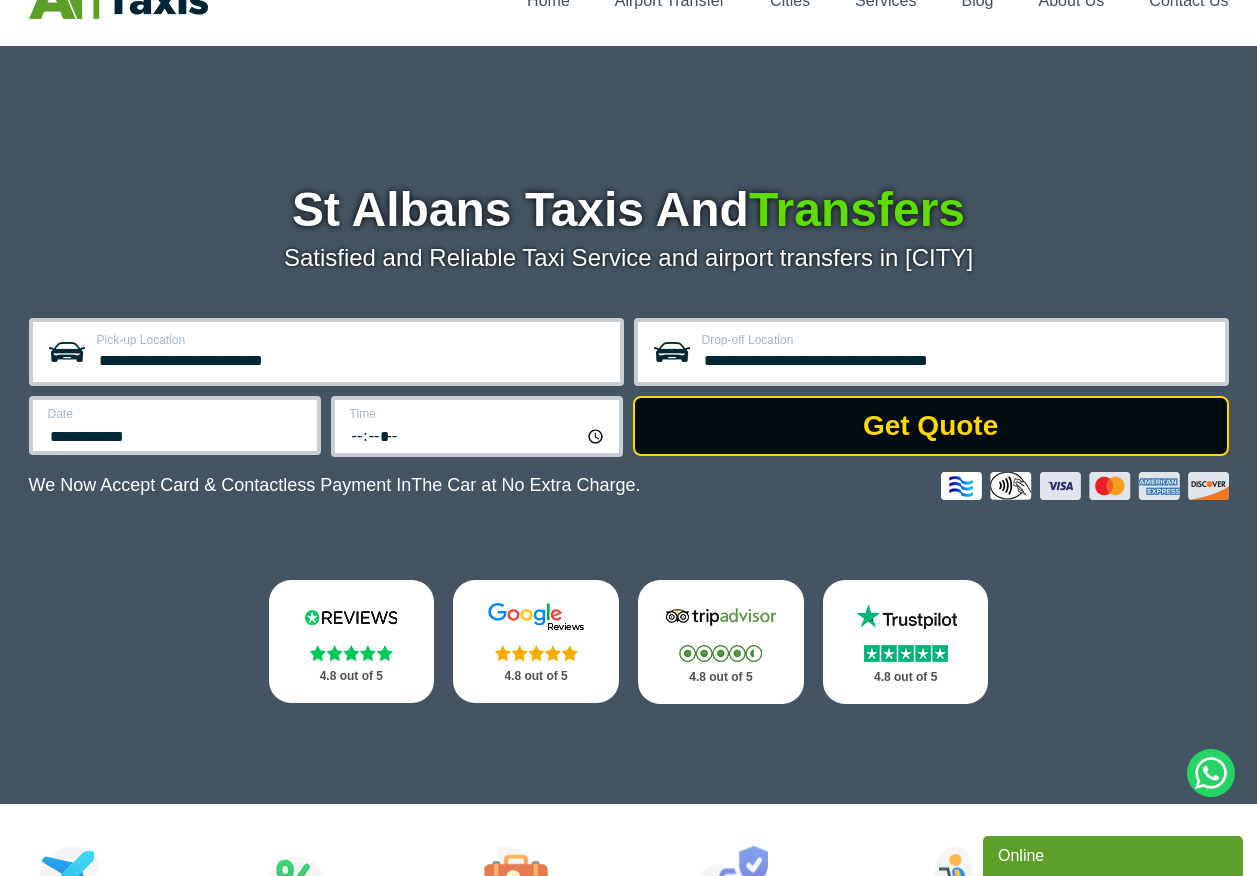 click on "Get Quote" at bounding box center [931, 426] 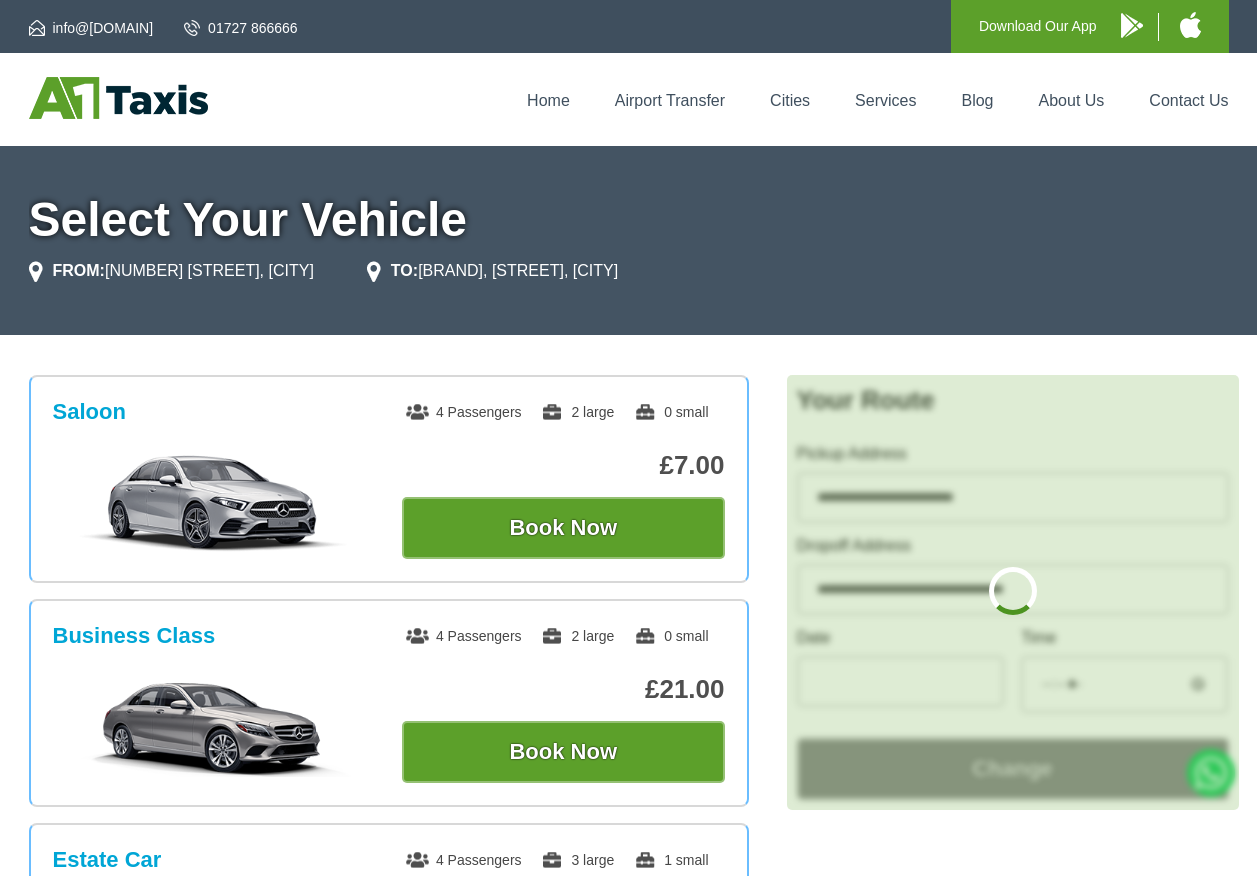 scroll, scrollTop: 0, scrollLeft: 0, axis: both 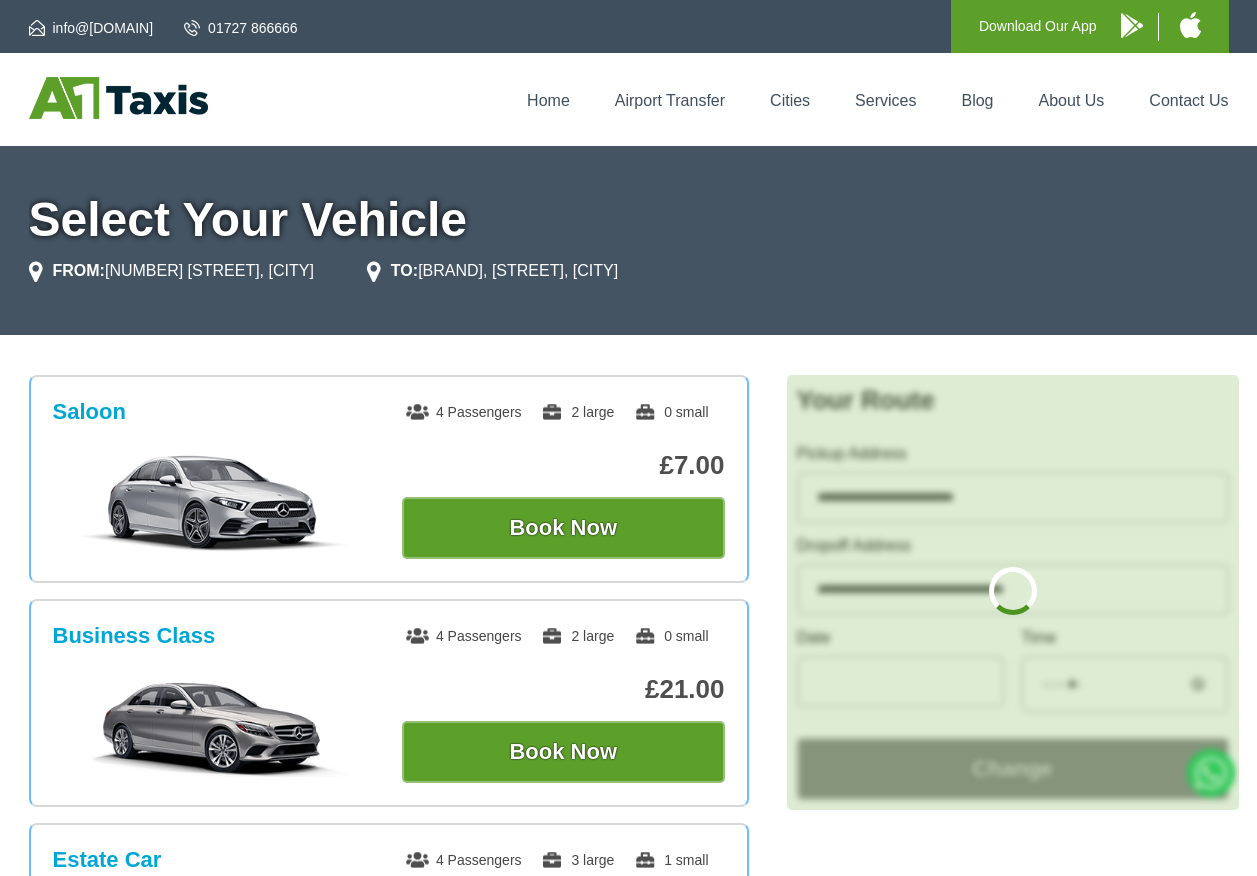 type on "**********" 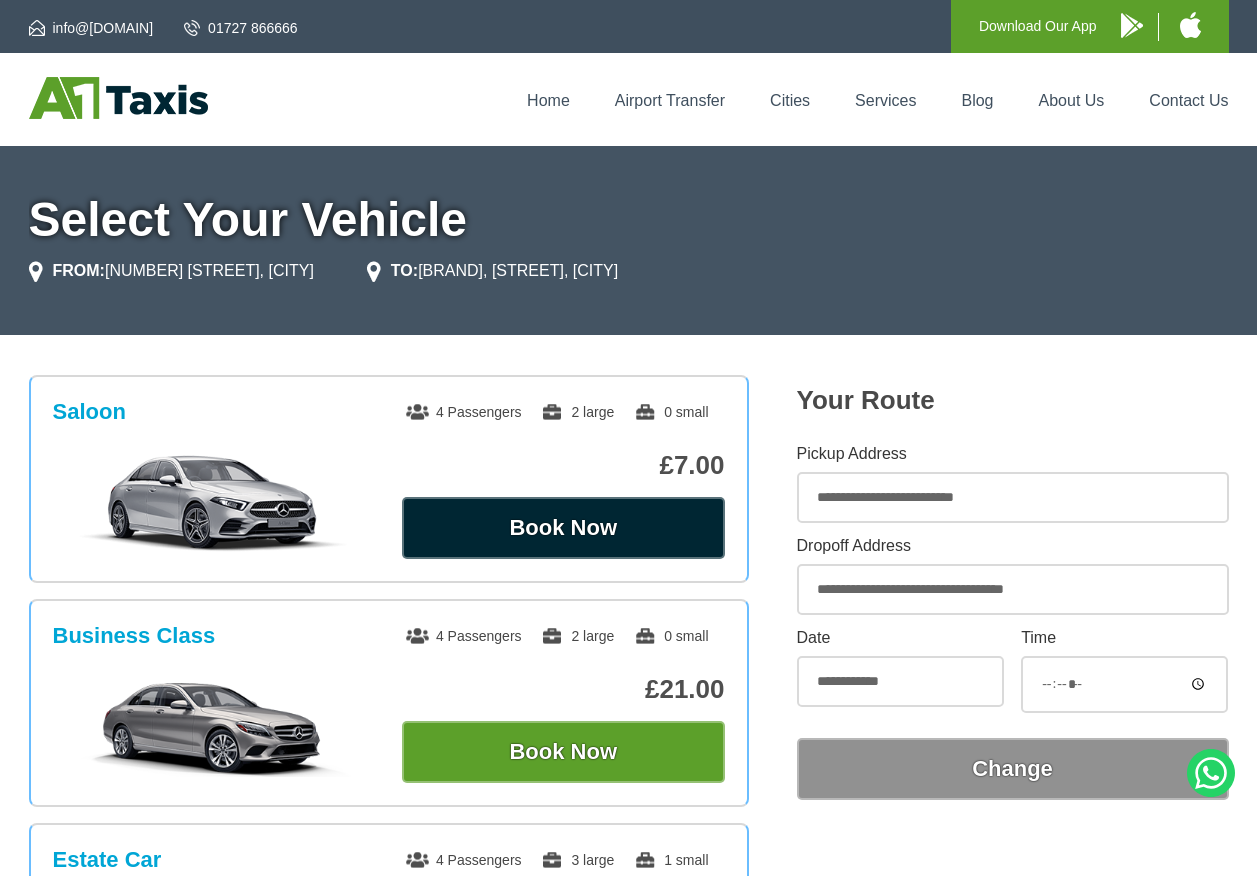 click on "Book Now" at bounding box center (563, 528) 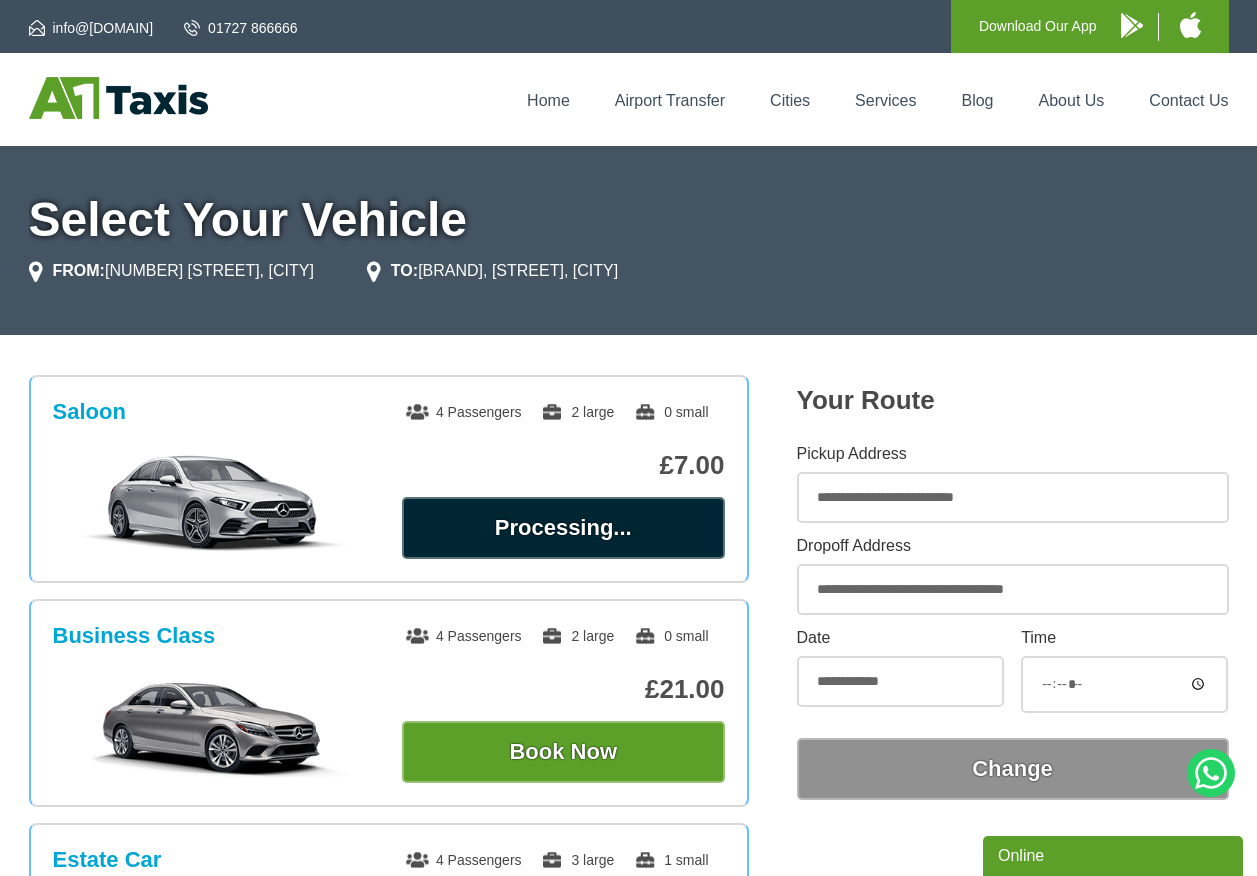 scroll, scrollTop: 0, scrollLeft: 0, axis: both 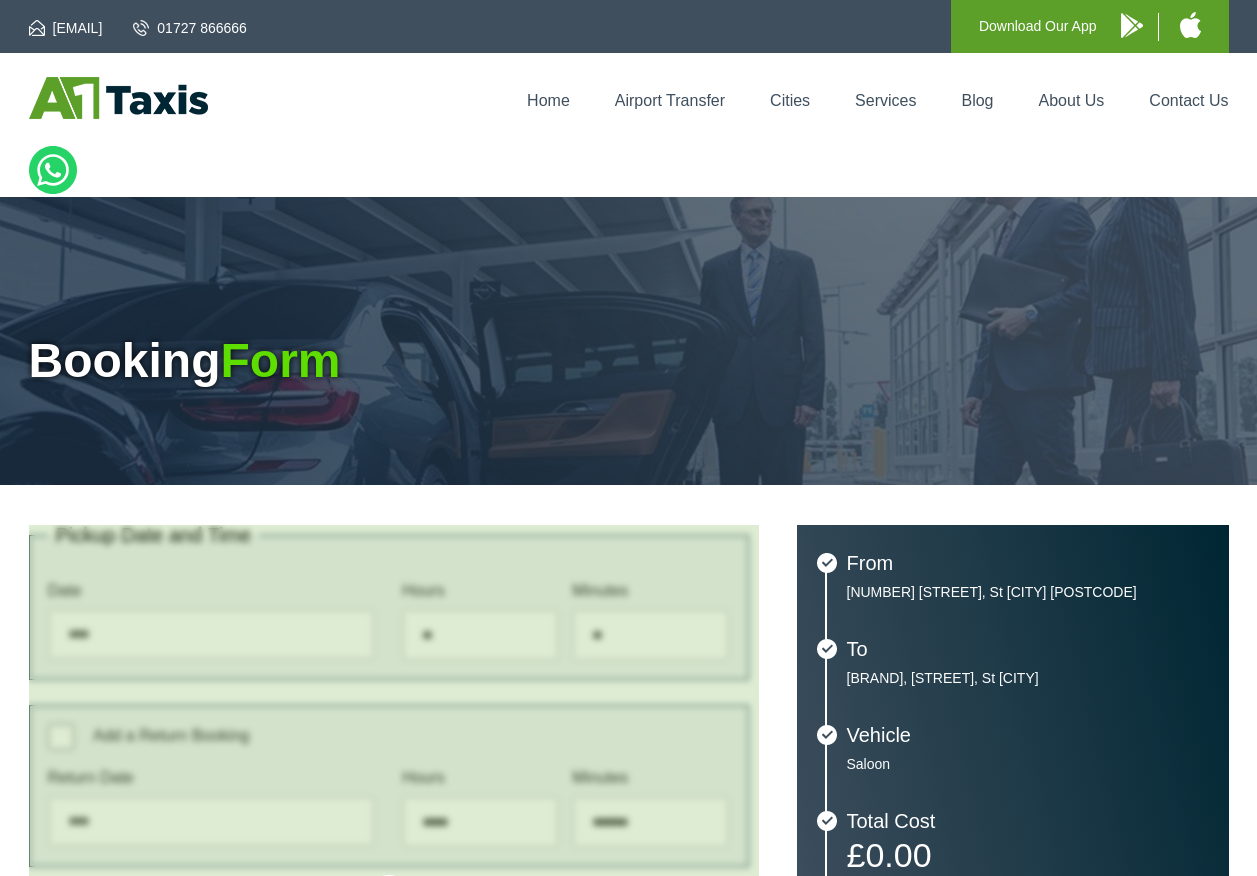 type on "**********" 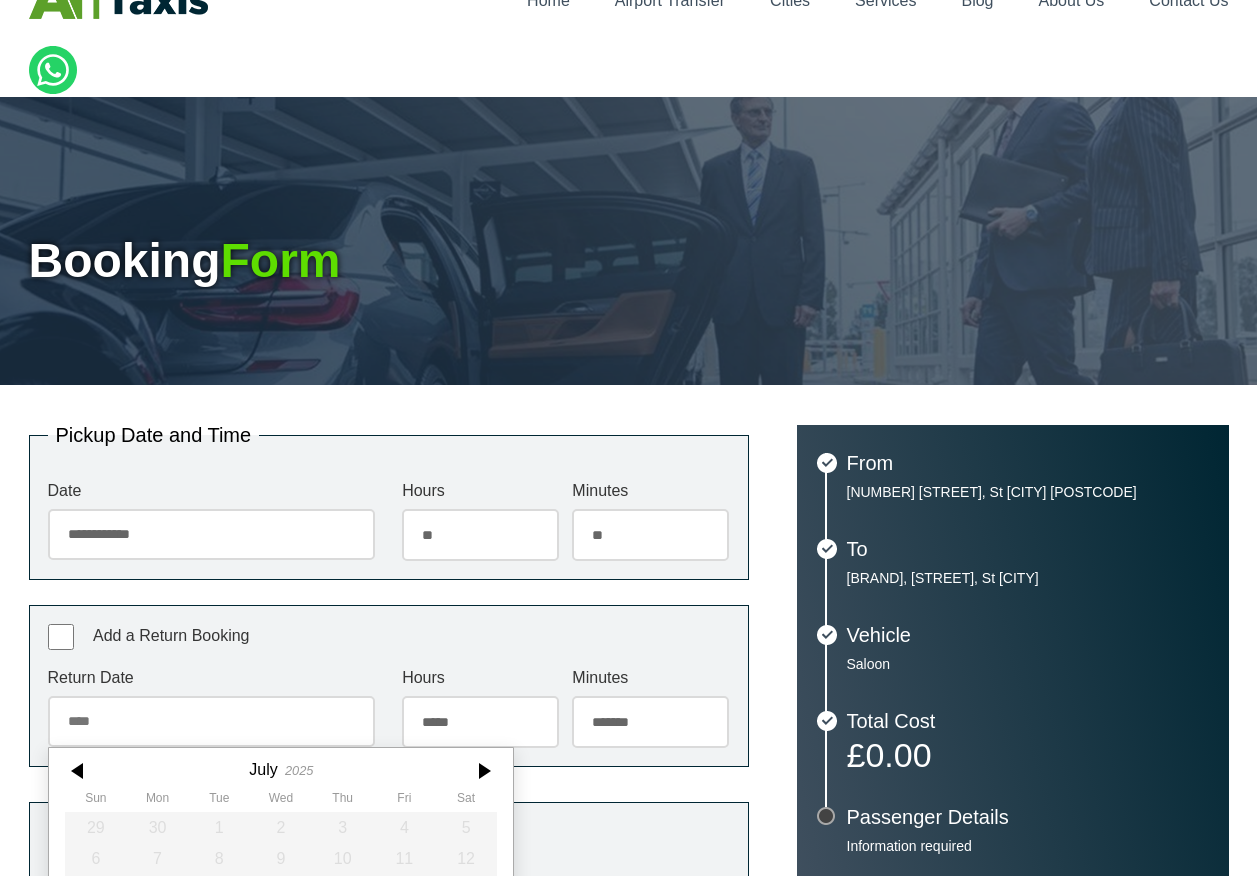 scroll, scrollTop: 207, scrollLeft: 0, axis: vertical 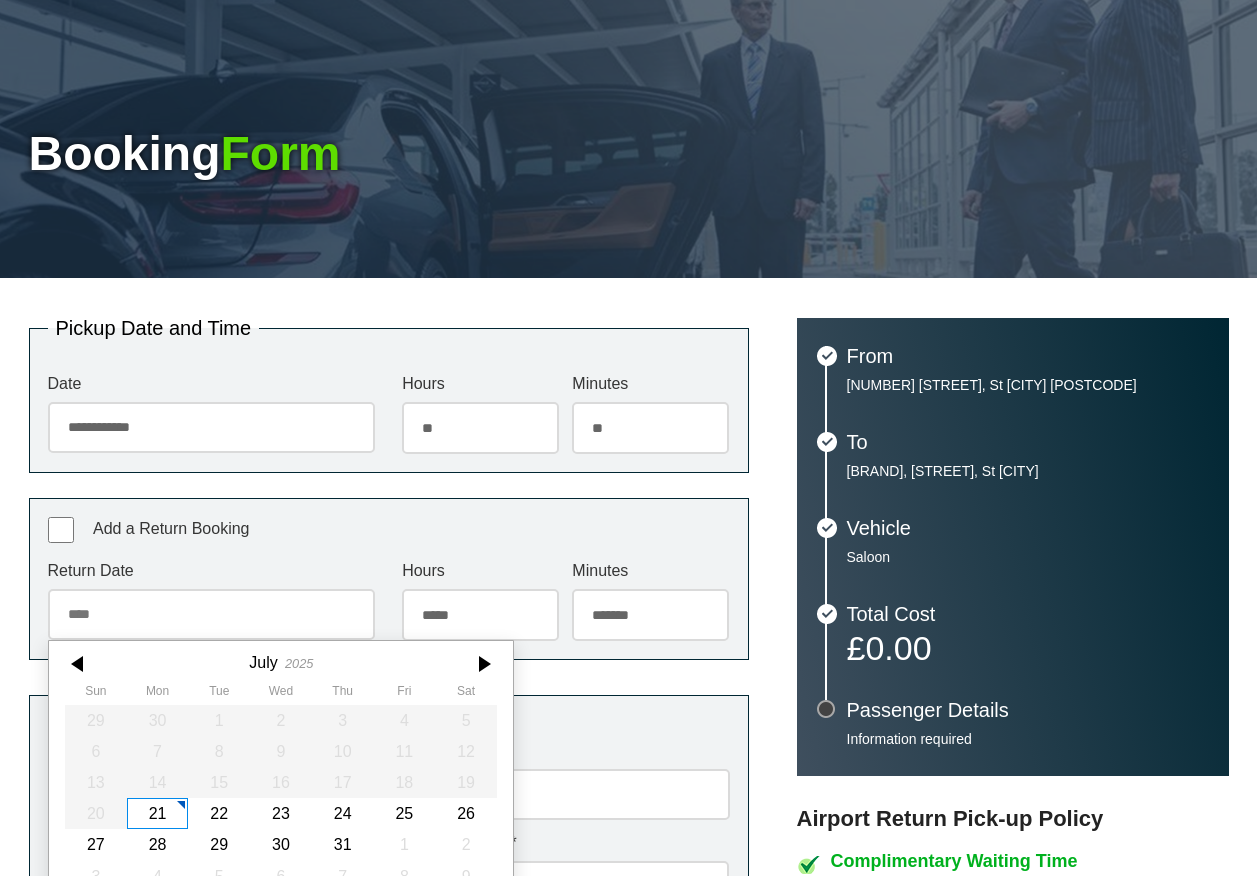 click on "Return Date
July 2025     Sun Mon Tue Wed Thu Fri Sat 29 30 1 2 3 4 5 6 7 8 9 10 11 12 13 14 15 16 17 18 19 20 21 22 23 24 25 26 27 28 29 30 31 1 2 3 4 5 6 7 8 9 Today Close" at bounding box center (211, 601) 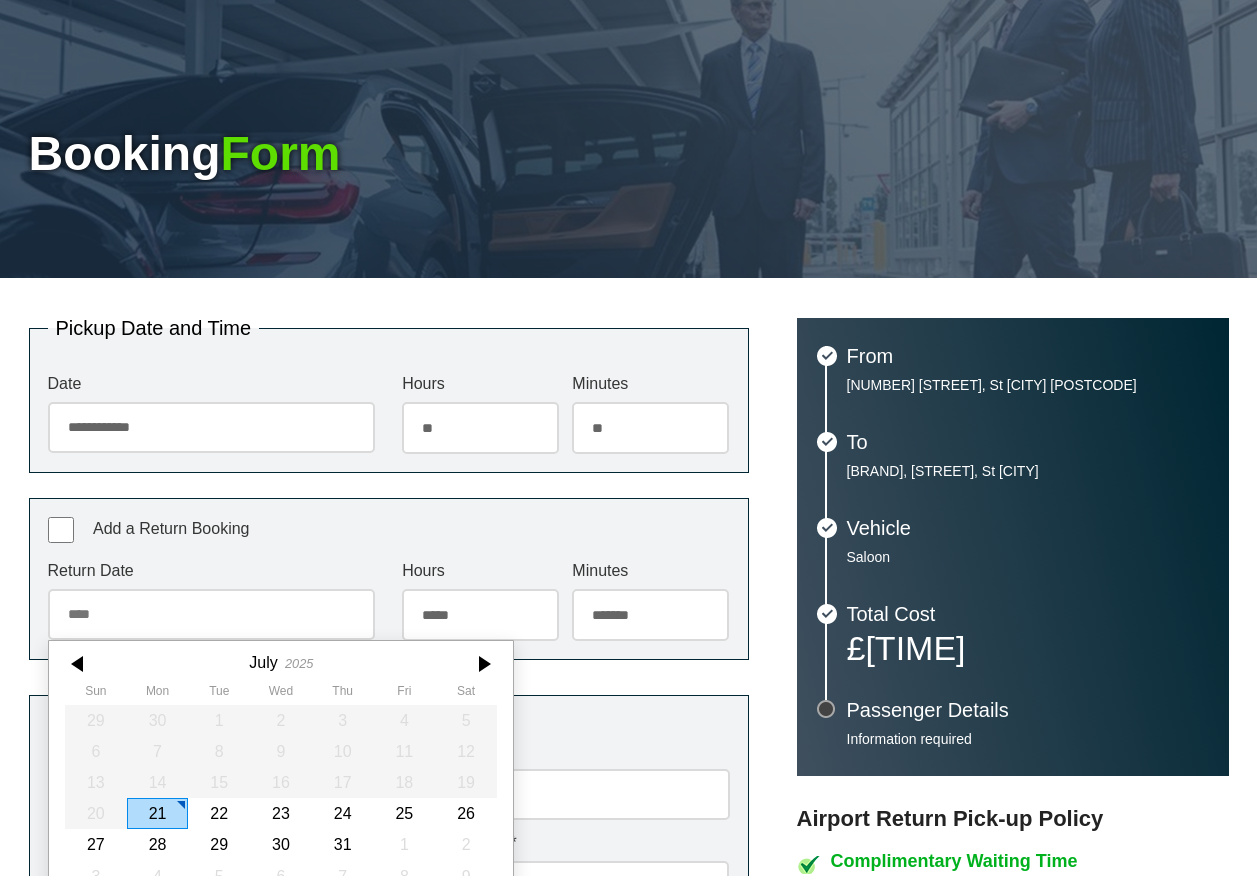 click on "21" at bounding box center [157, 813] 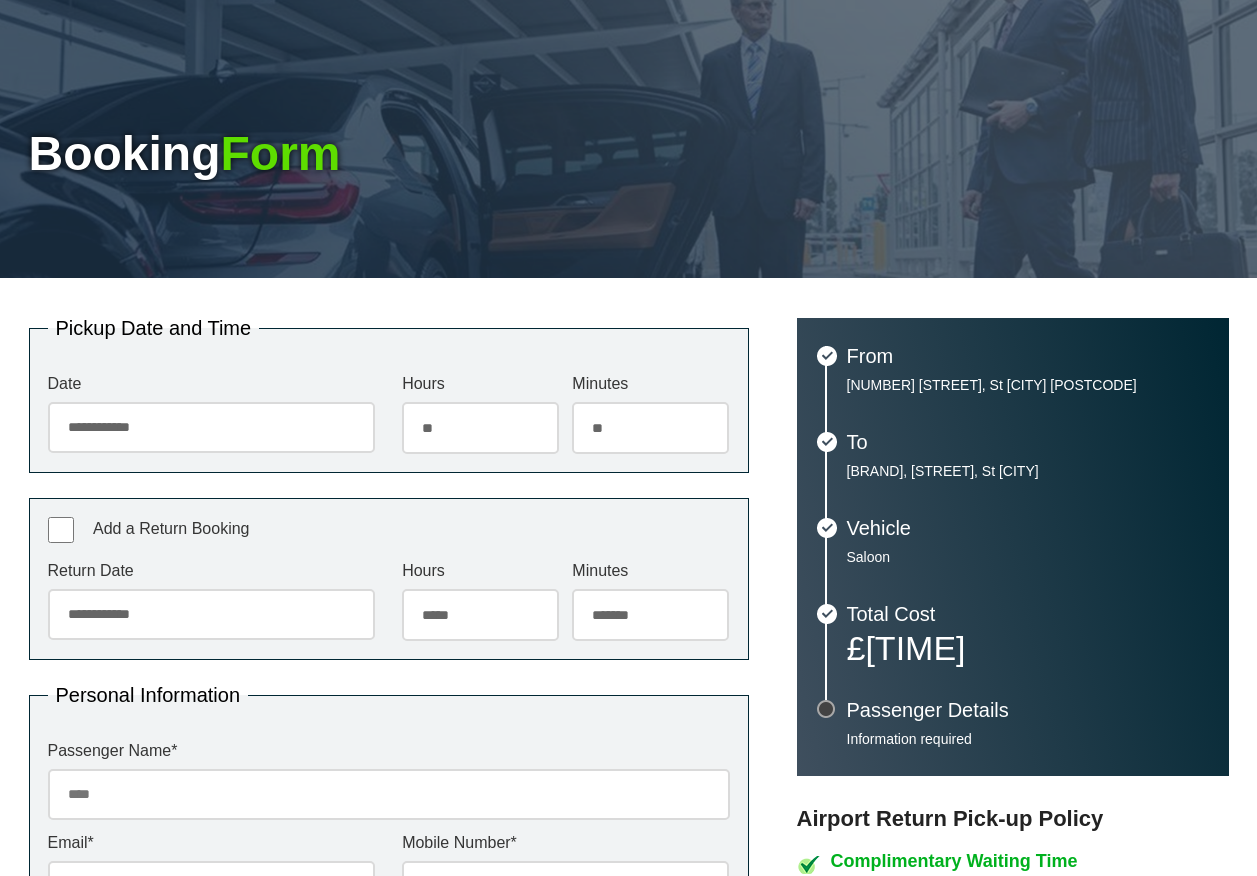click on "*****
**
**
**
**
**
**
** ** ** ** ** ** ** ** ** ** ** ** ** ** ** ** ** **" at bounding box center (480, 615) 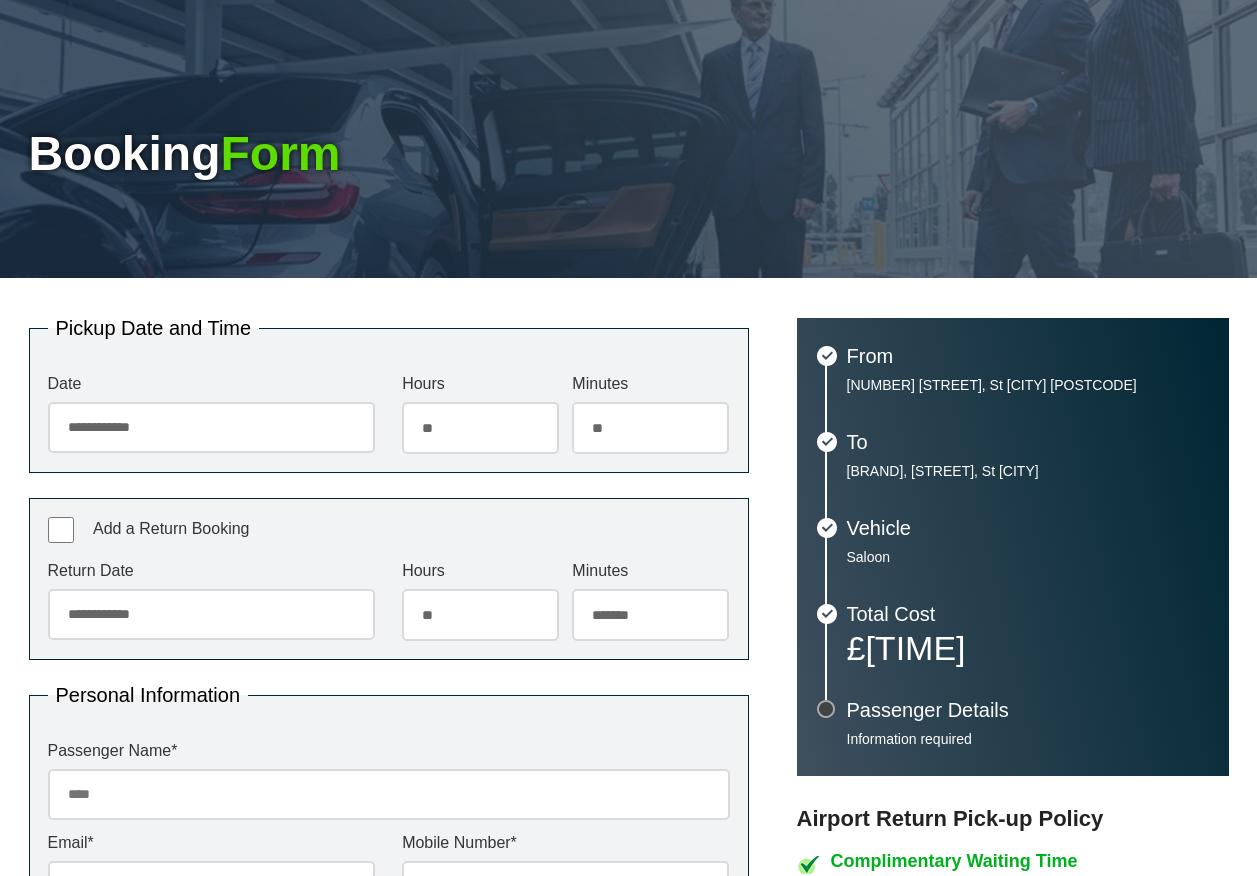 click on "*****
**
**
**
**
**
**
** ** ** ** ** ** ** ** ** ** ** ** ** ** ** ** ** **" at bounding box center [480, 615] 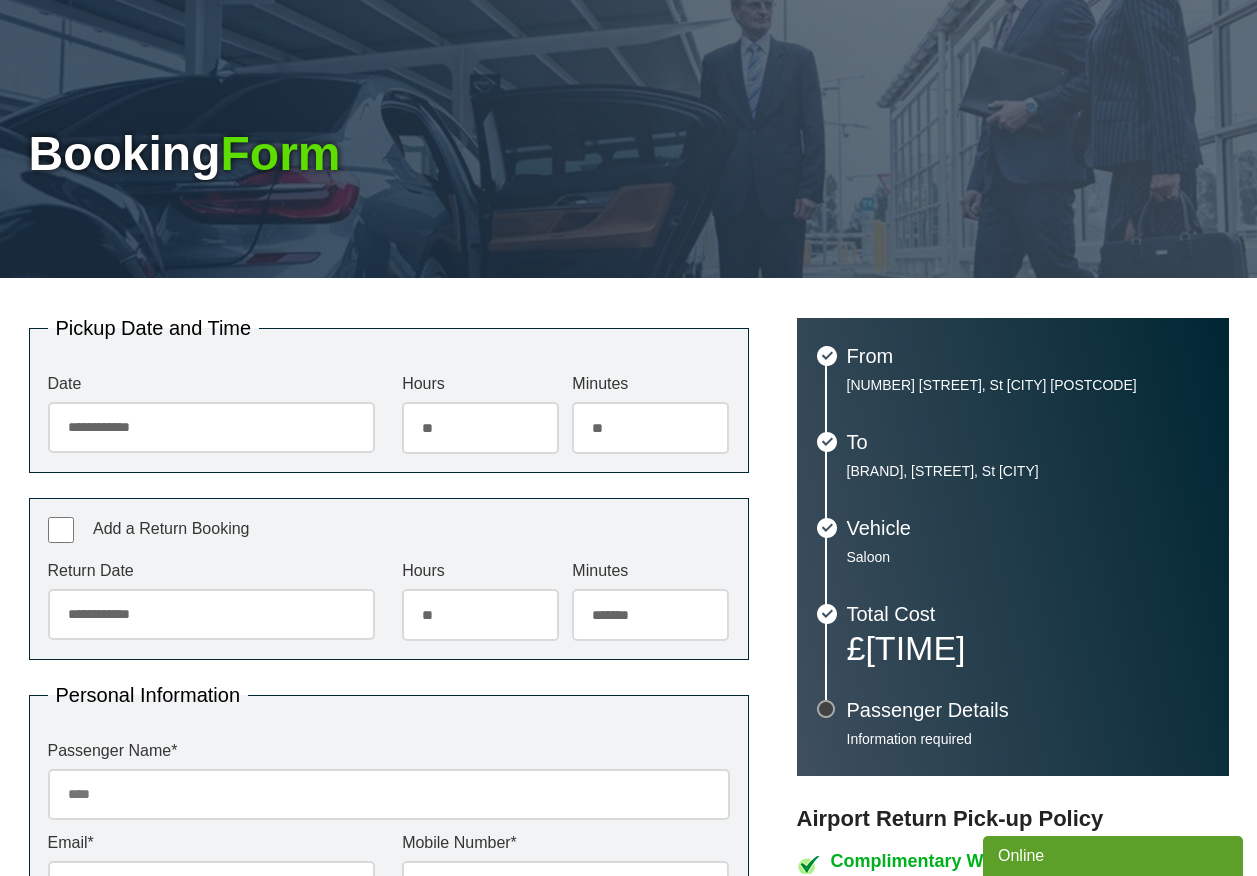 scroll, scrollTop: 0, scrollLeft: 0, axis: both 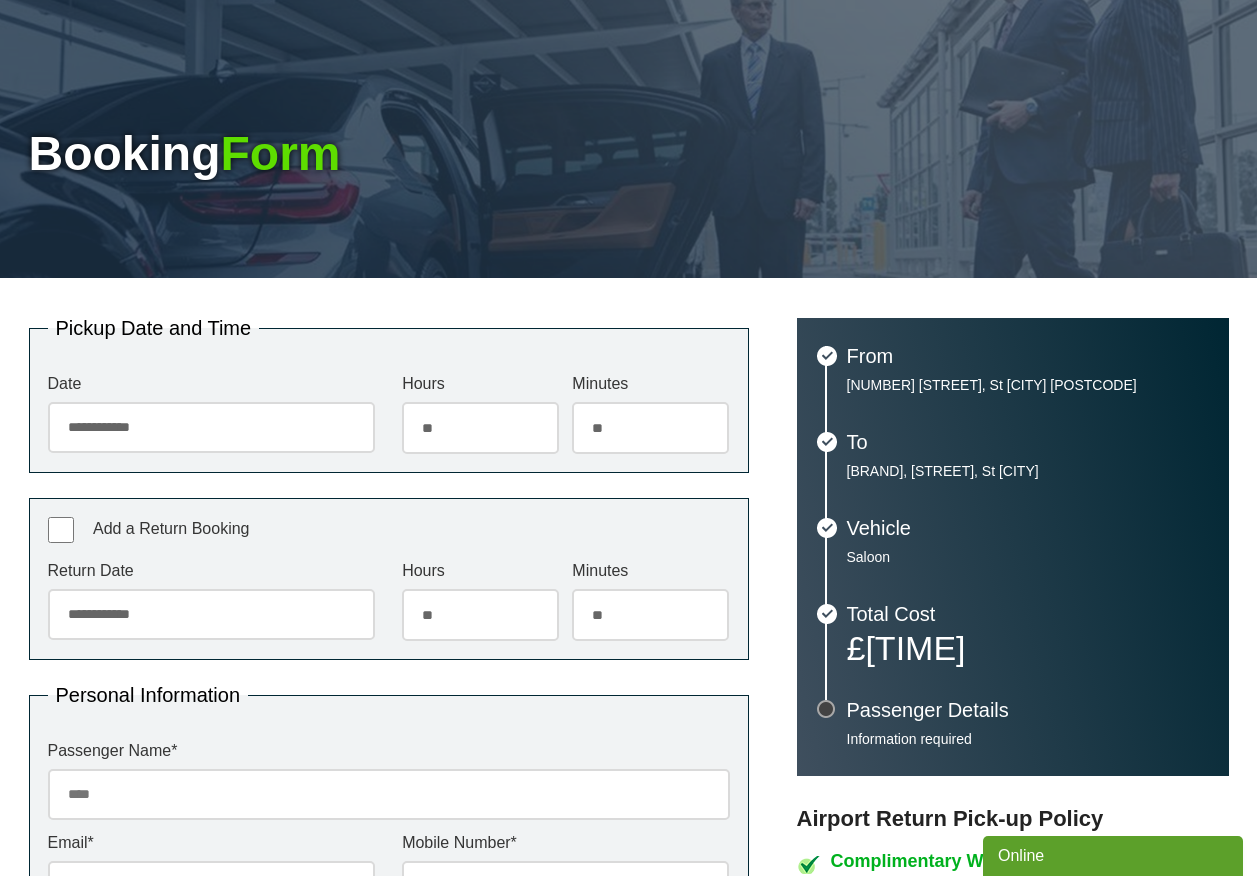 click on "*******
**
**
**
**
**
**
** ** ** ** ** ** ** ** ** ** ** ** ** ** ** ** ** ** ** ** ** ** ** ** ** ** **" at bounding box center [650, 615] 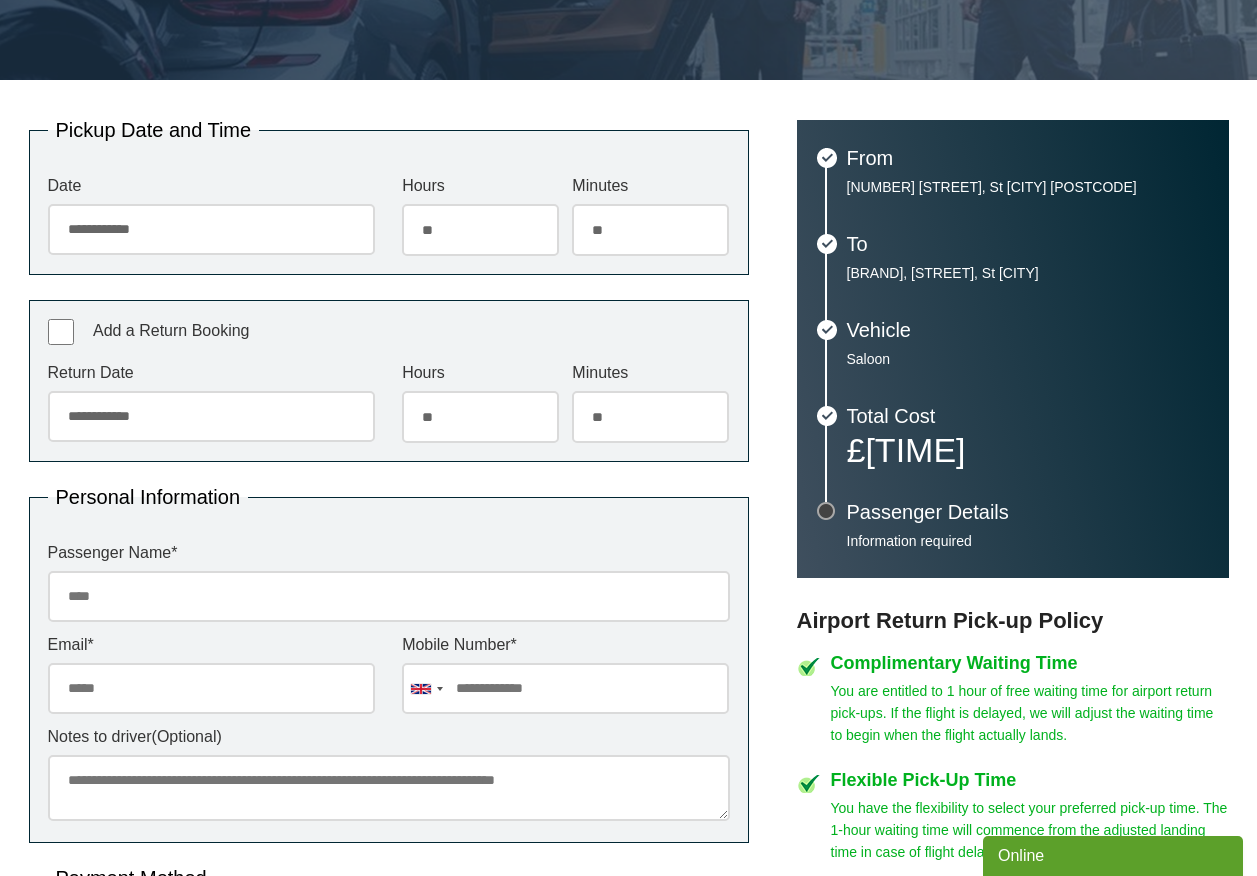 scroll, scrollTop: 407, scrollLeft: 0, axis: vertical 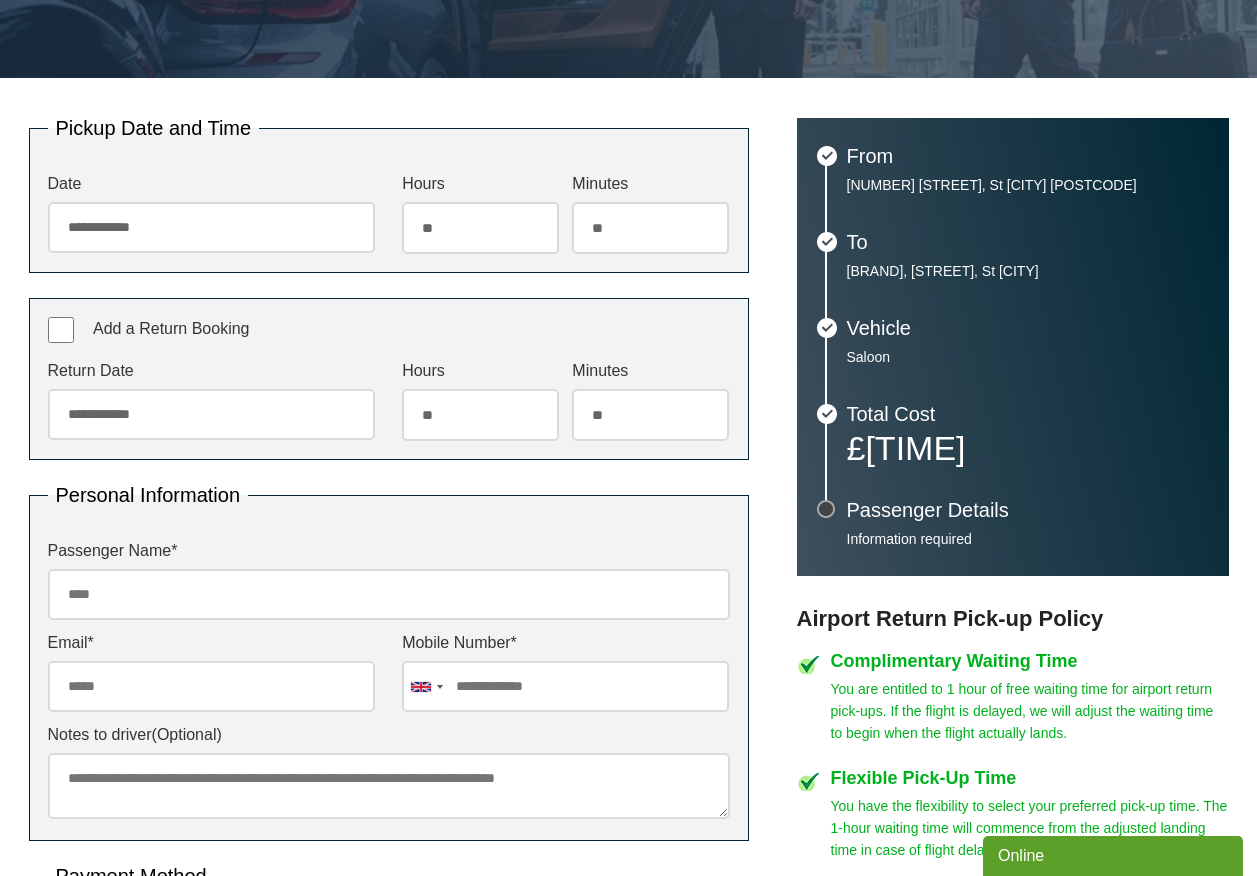 click on "Passenger Name  *" at bounding box center [389, 594] 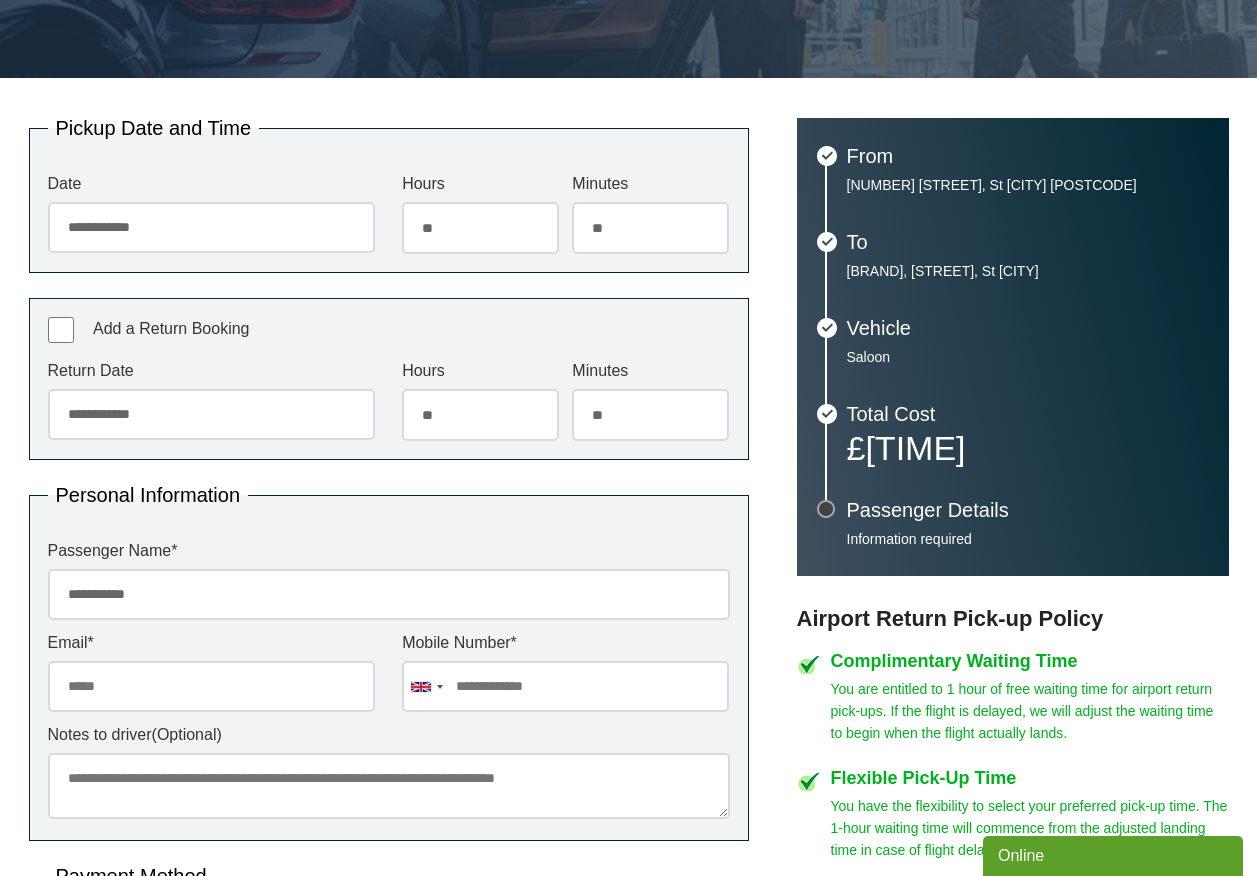 type on "**********" 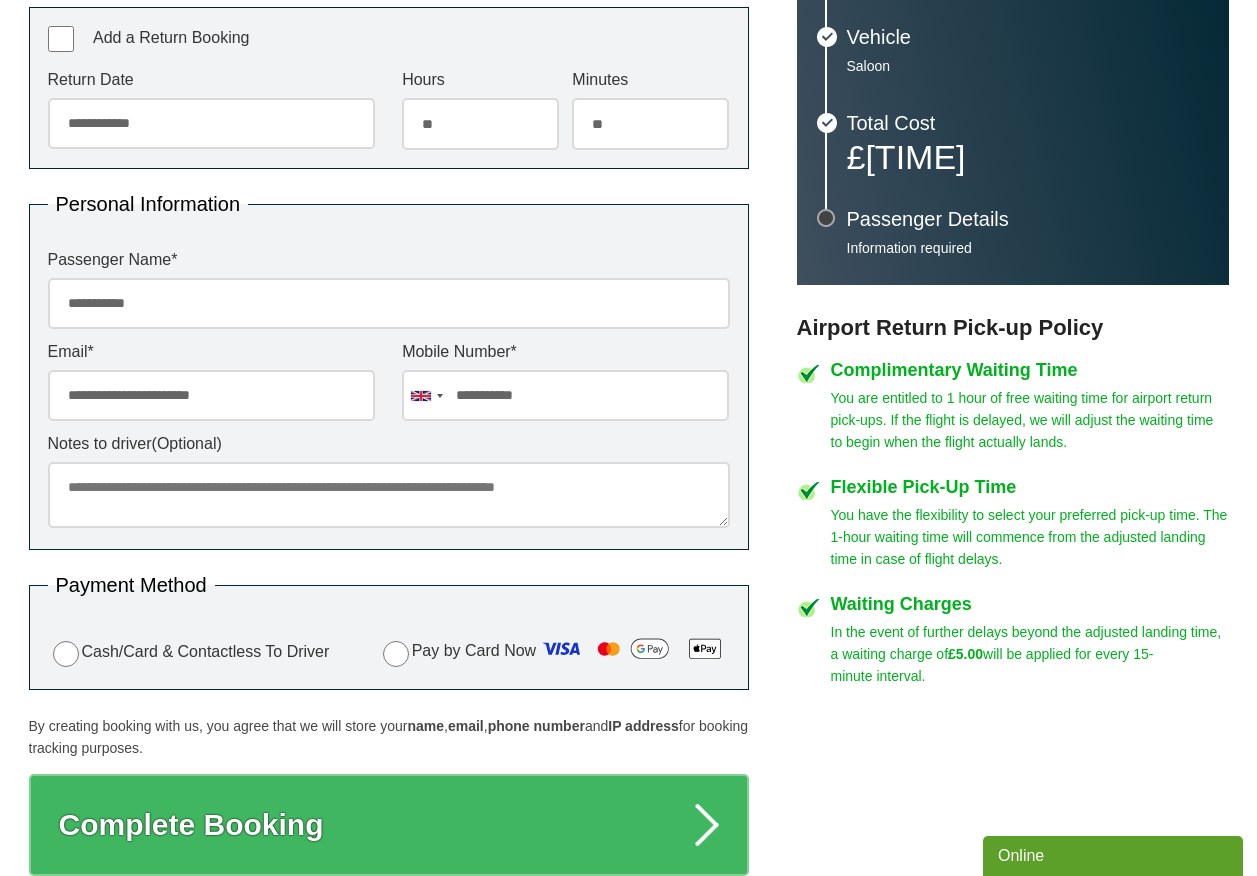 scroll, scrollTop: 707, scrollLeft: 0, axis: vertical 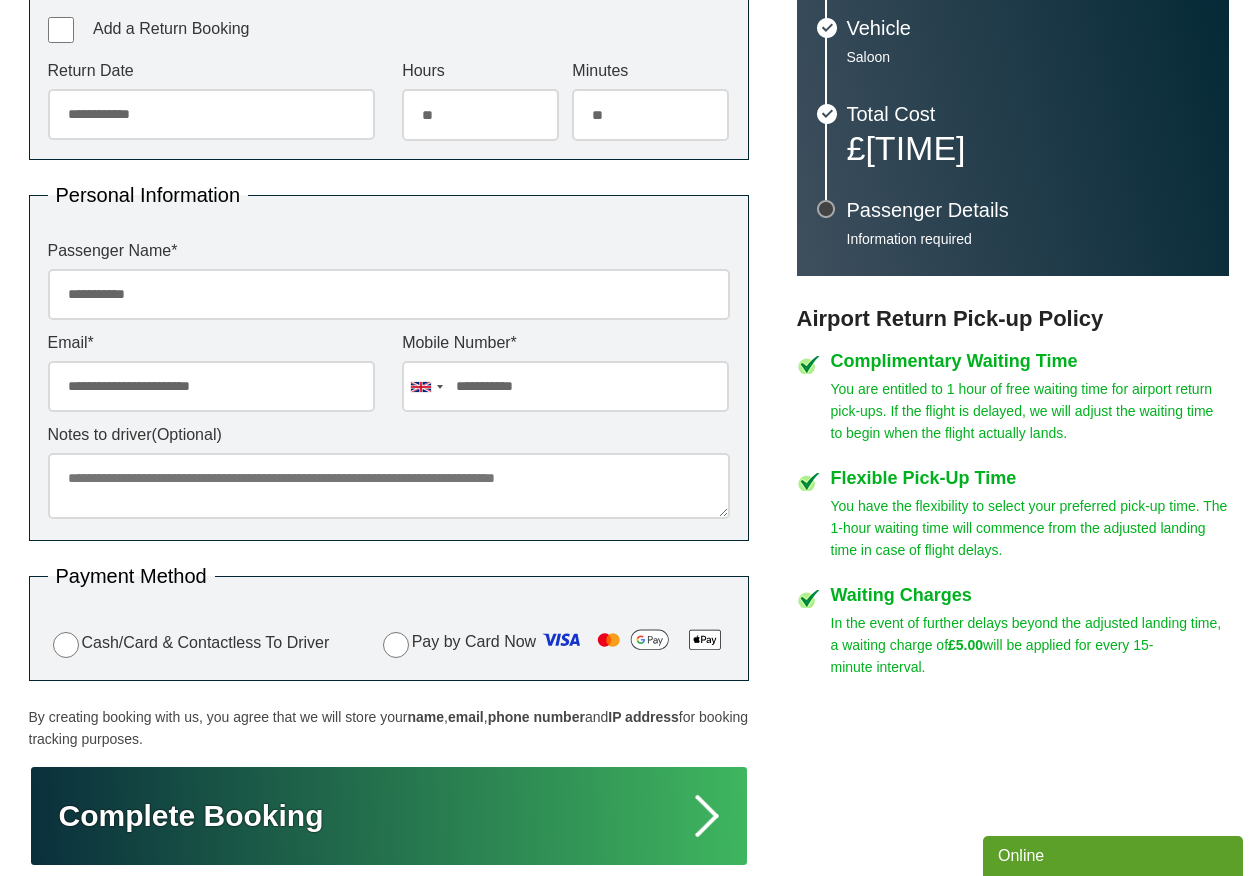 click on "Complete Booking" at bounding box center [389, 816] 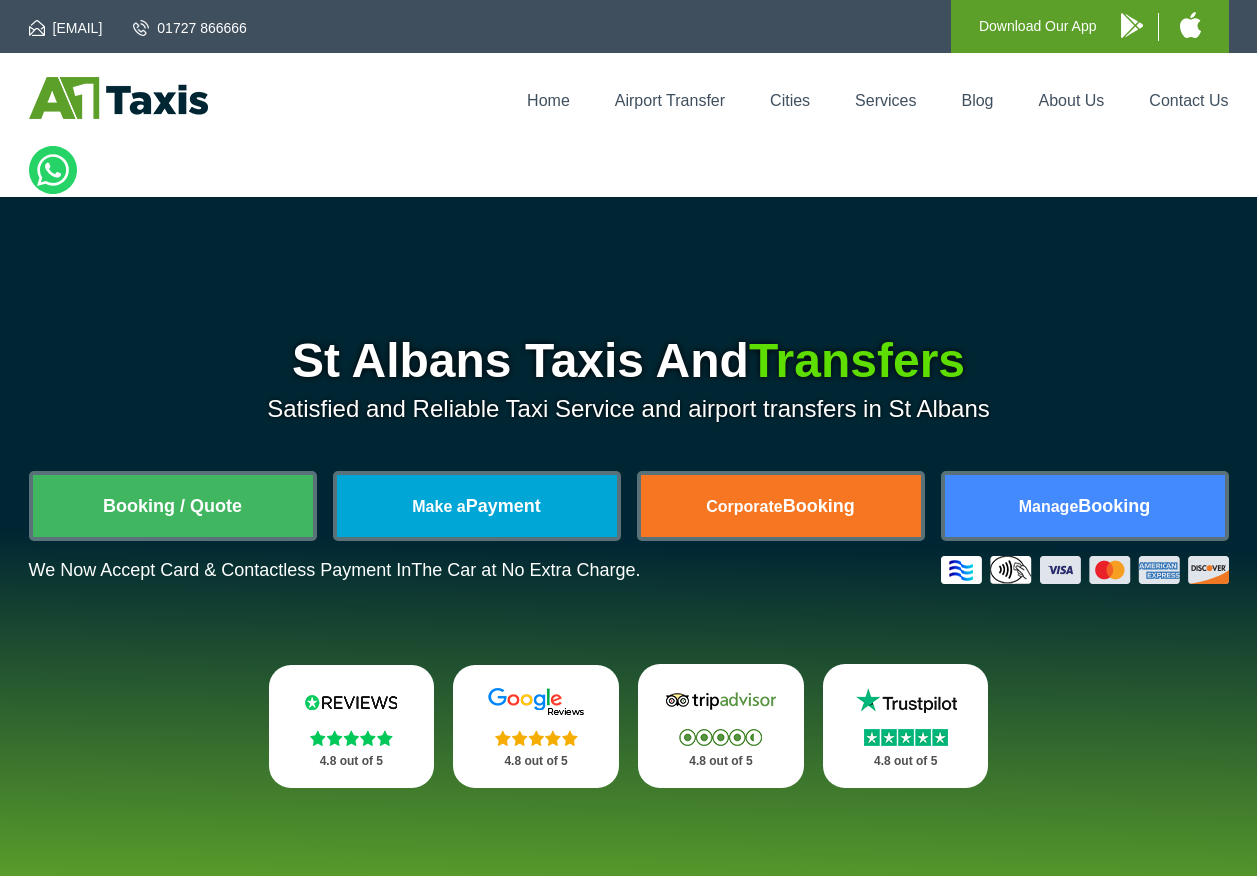 scroll, scrollTop: 0, scrollLeft: 0, axis: both 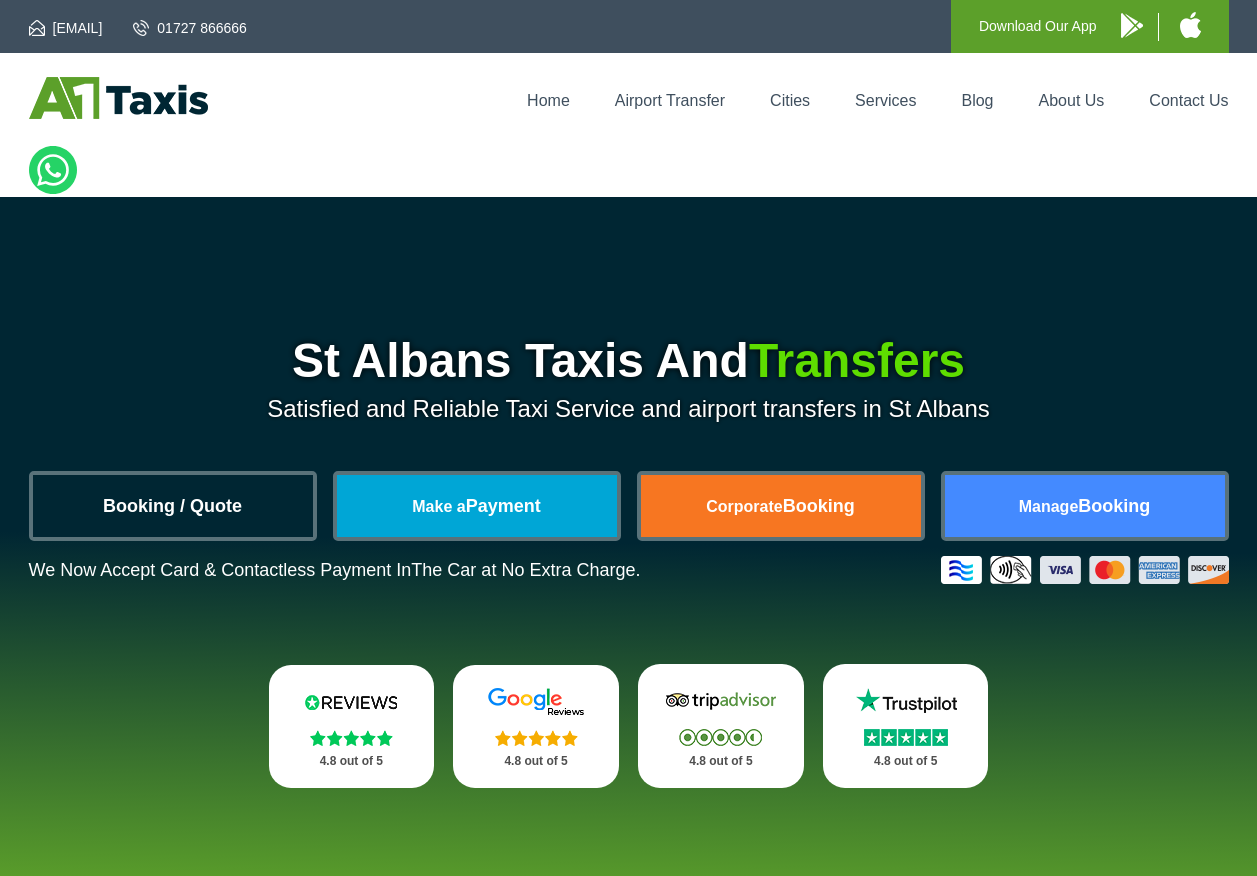 click on "Booking / Quote" at bounding box center (173, 506) 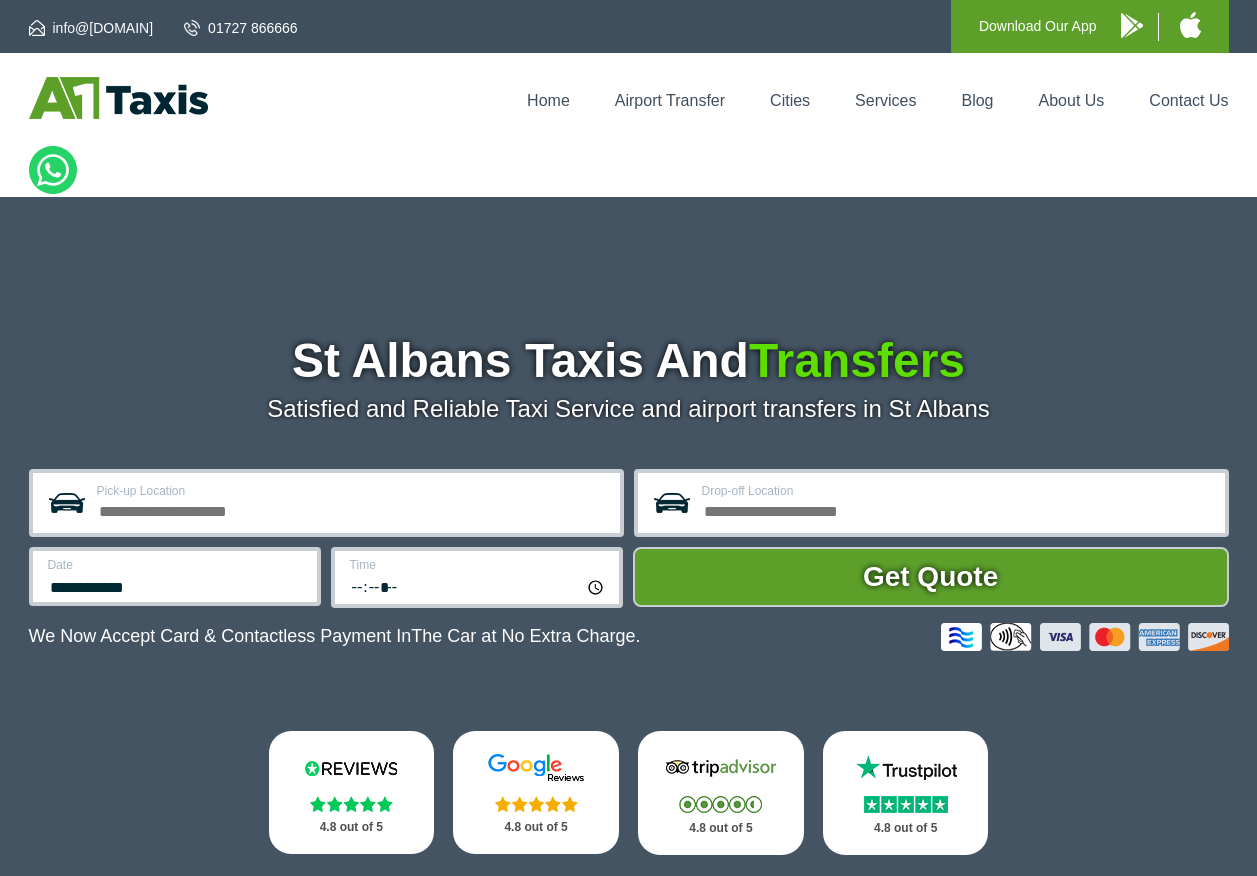 scroll, scrollTop: 0, scrollLeft: 0, axis: both 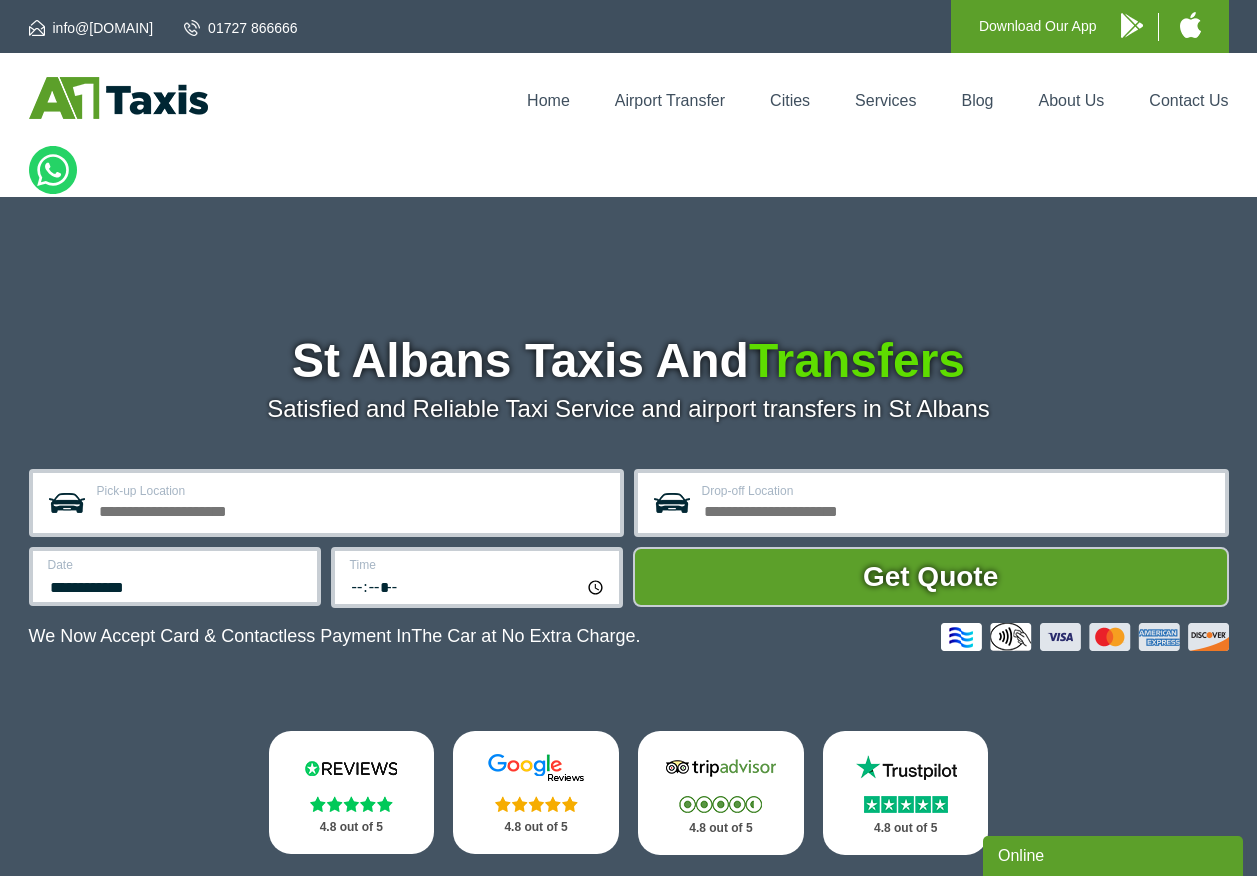 click on "Pick-up Location" at bounding box center [352, 491] 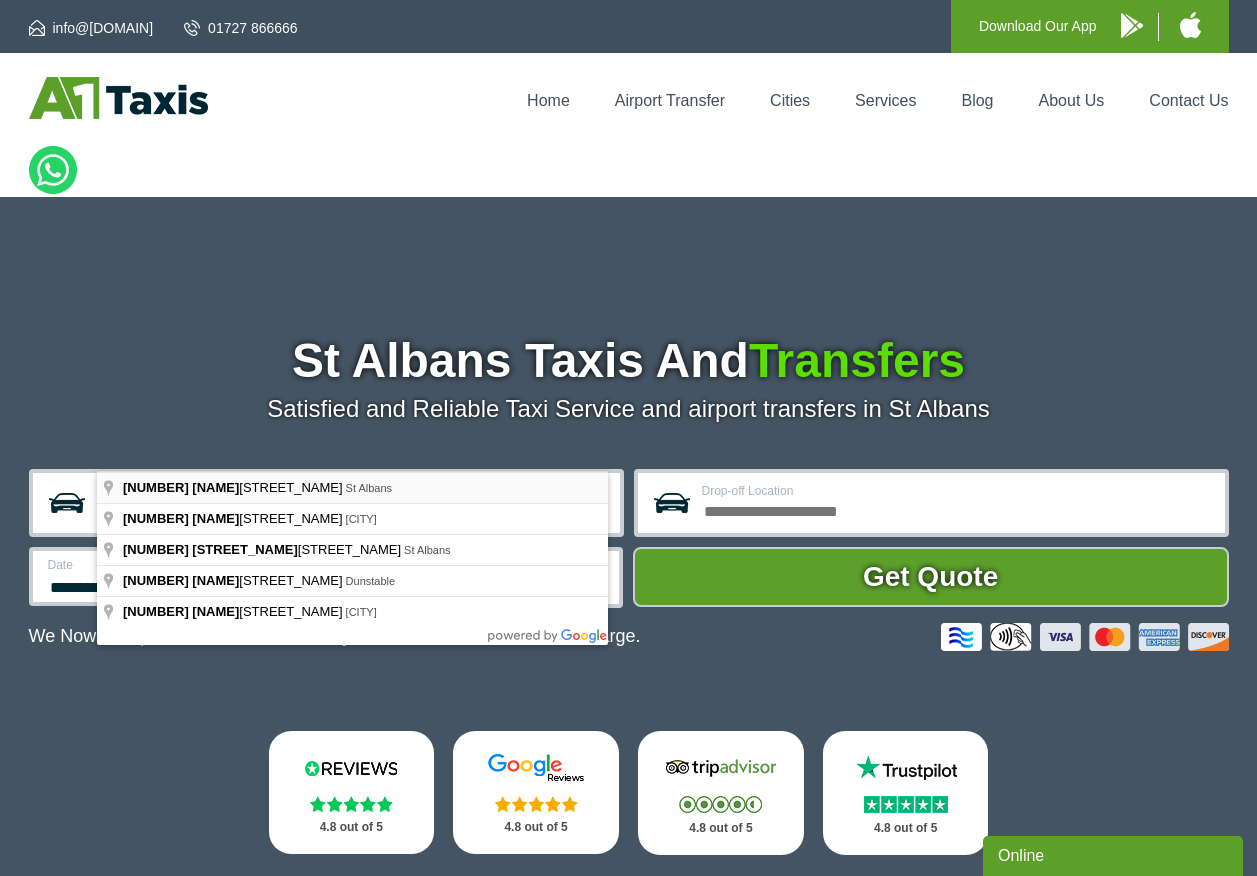 type on "**********" 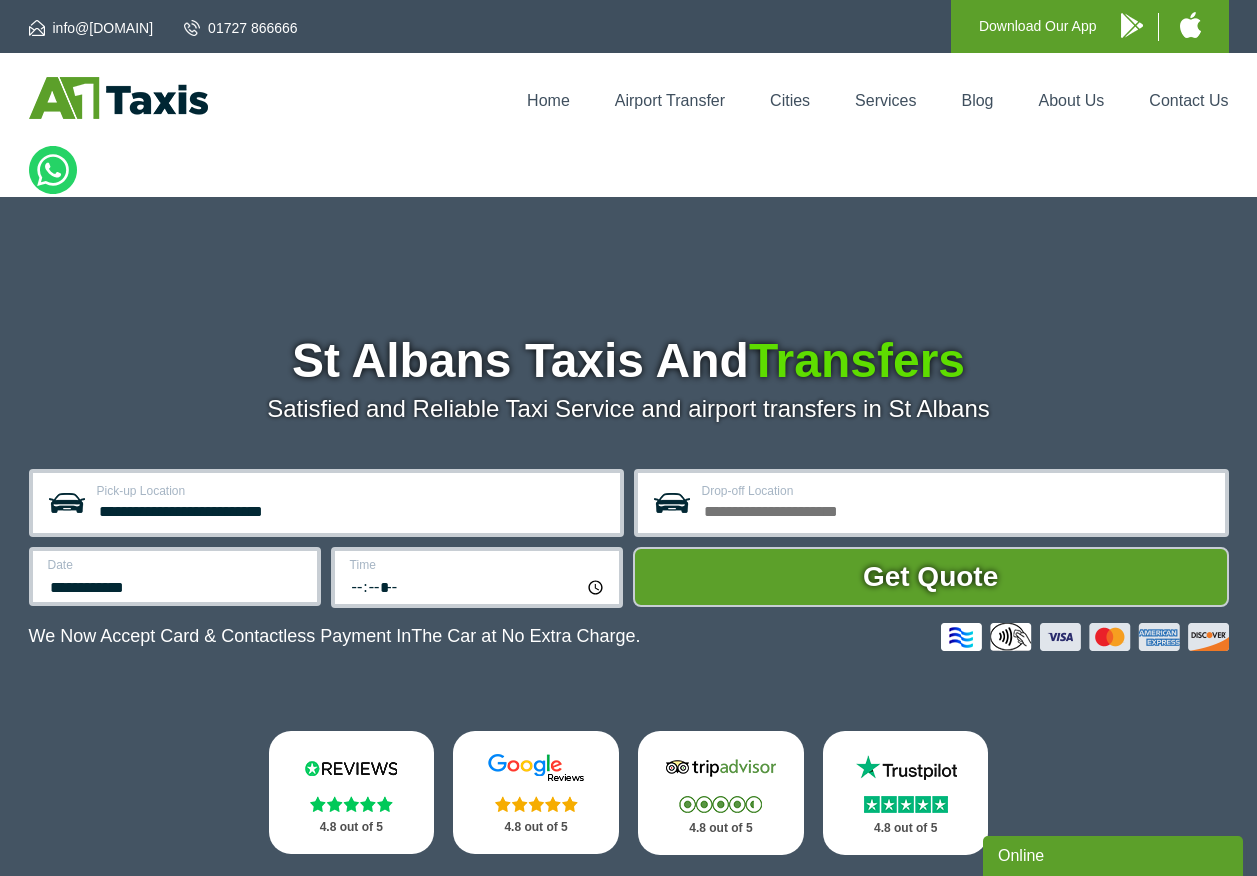 click on "*****" at bounding box center [478, 586] 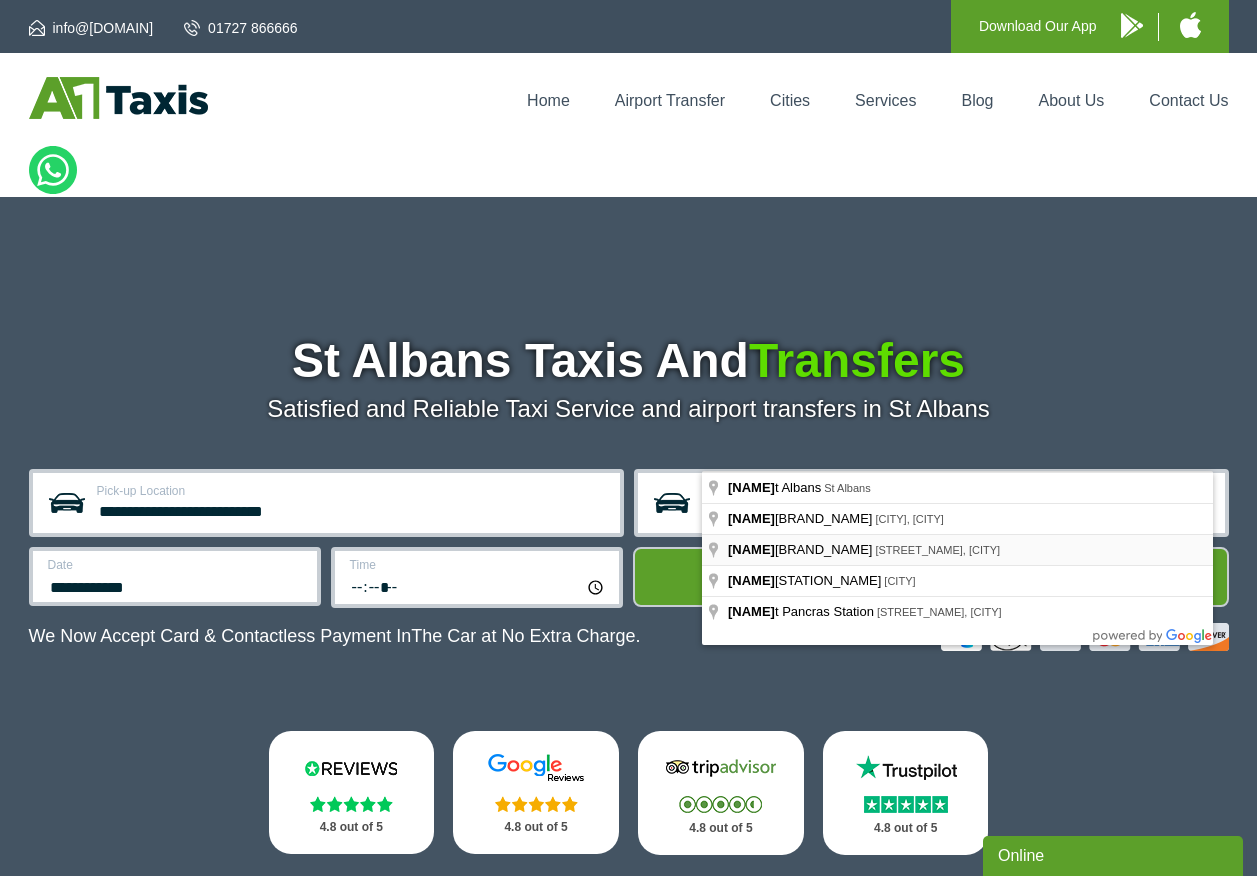 type on "**********" 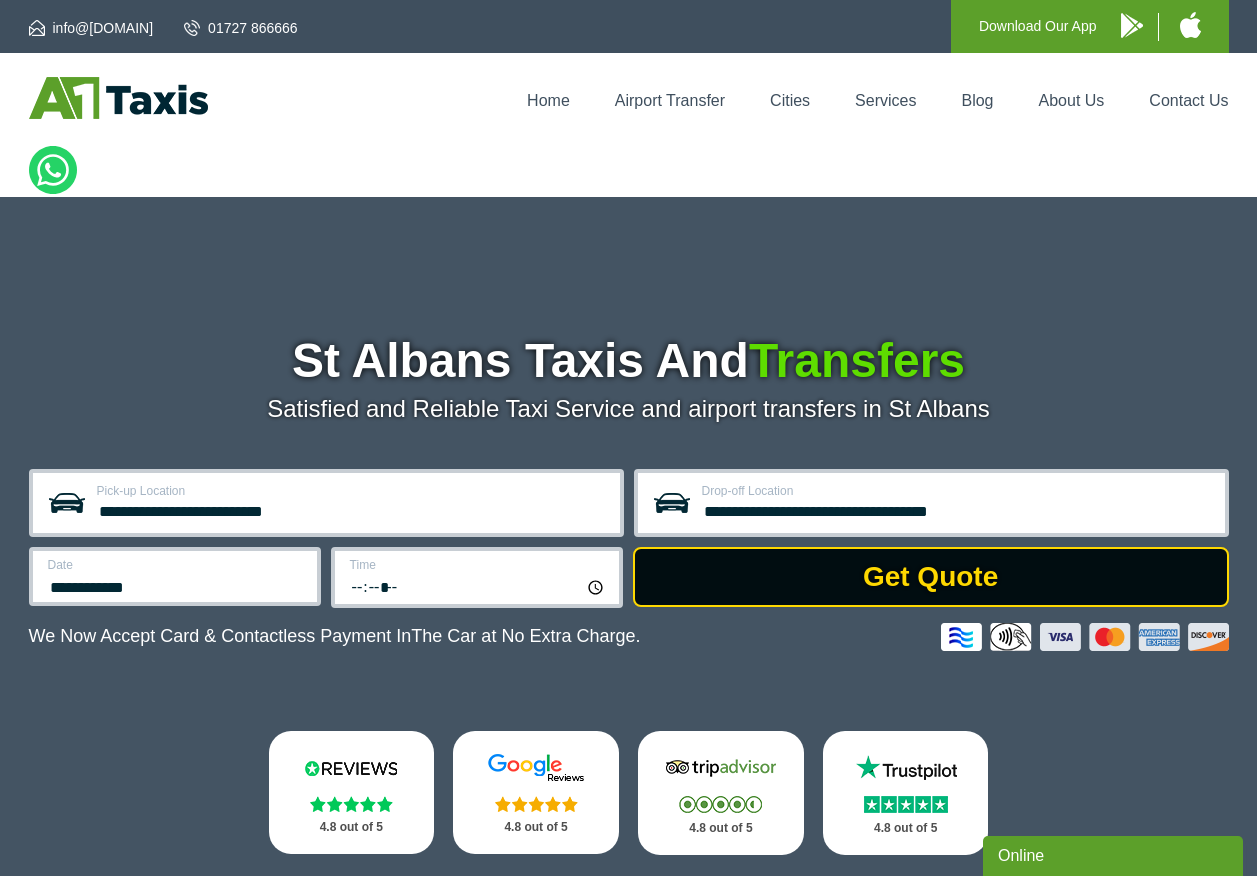 click on "Get Quote" at bounding box center (931, 577) 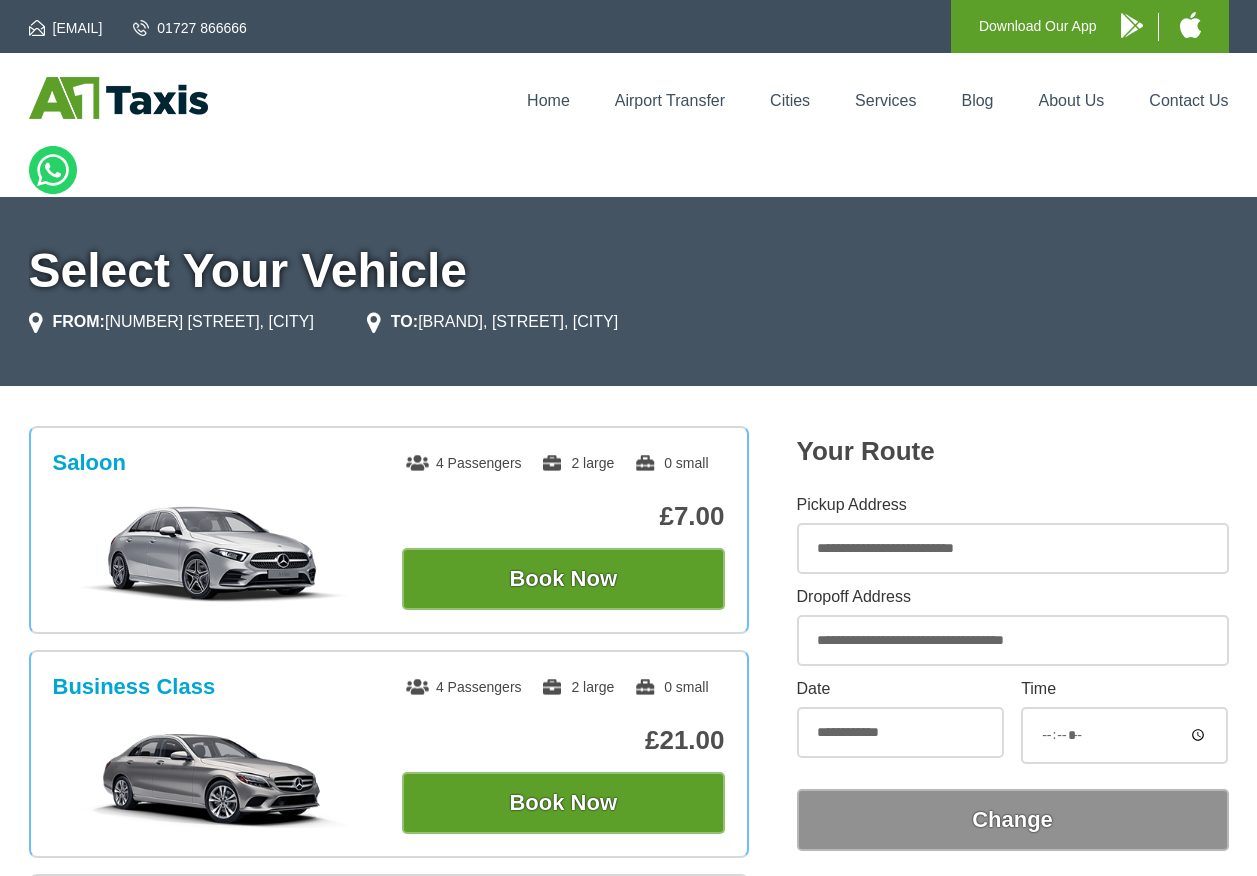 scroll, scrollTop: 0, scrollLeft: 0, axis: both 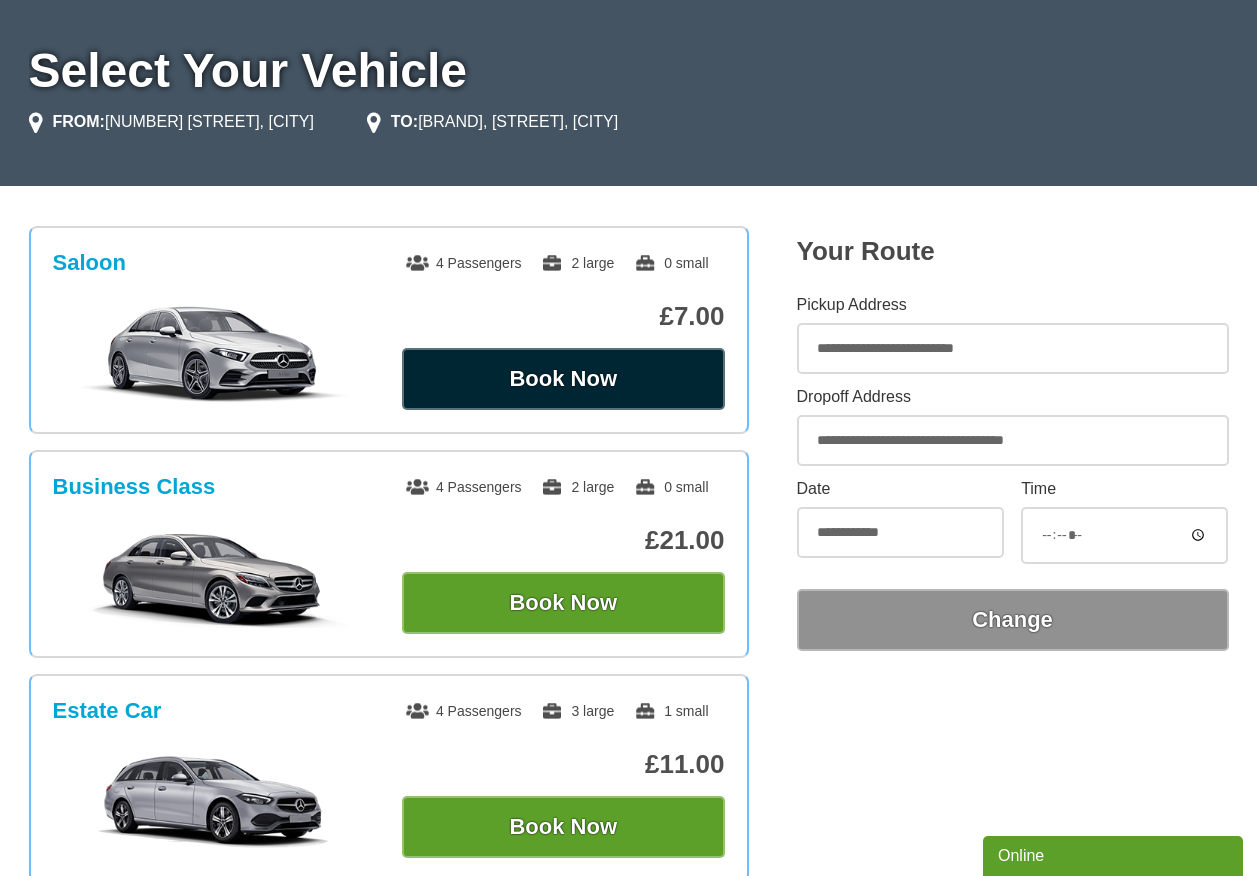 click on "Book Now" at bounding box center [563, 379] 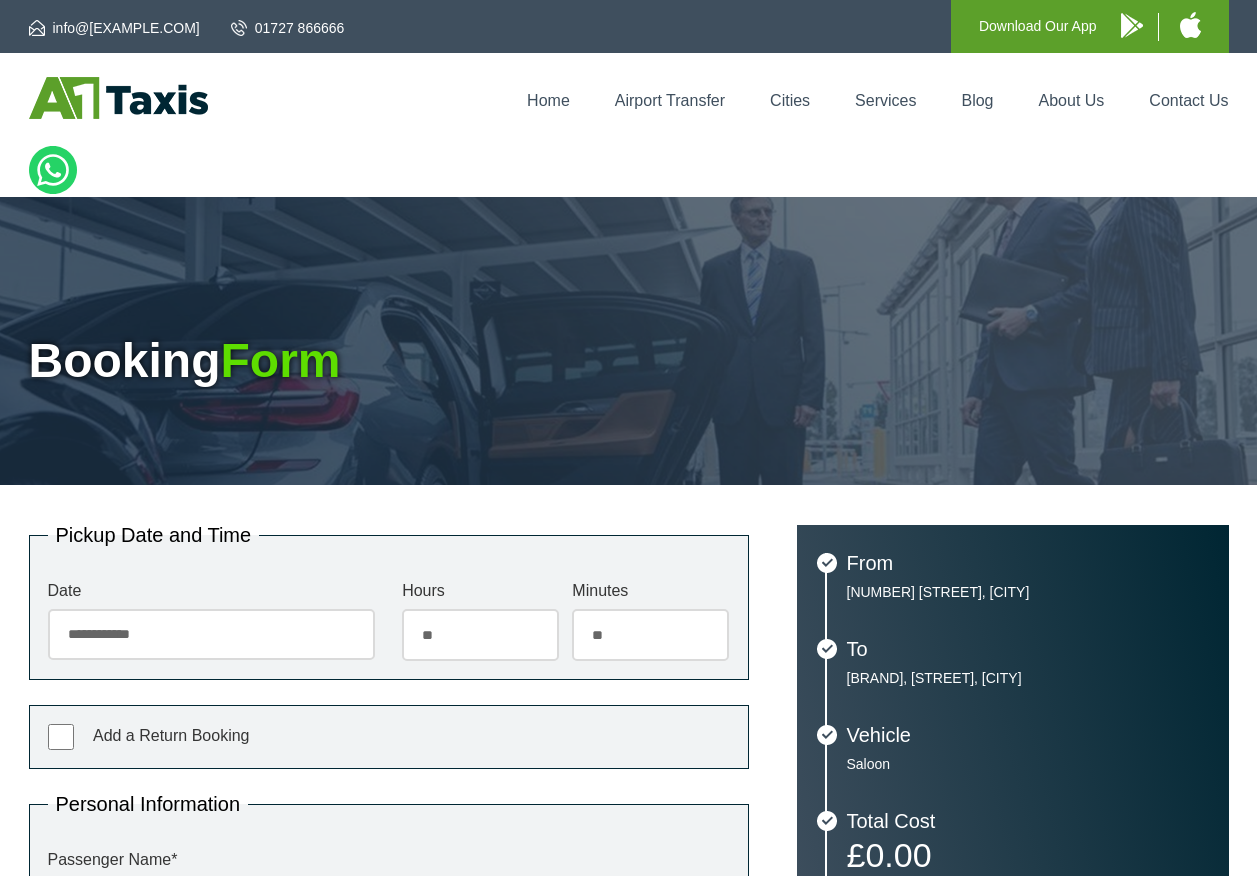 scroll, scrollTop: 0, scrollLeft: 0, axis: both 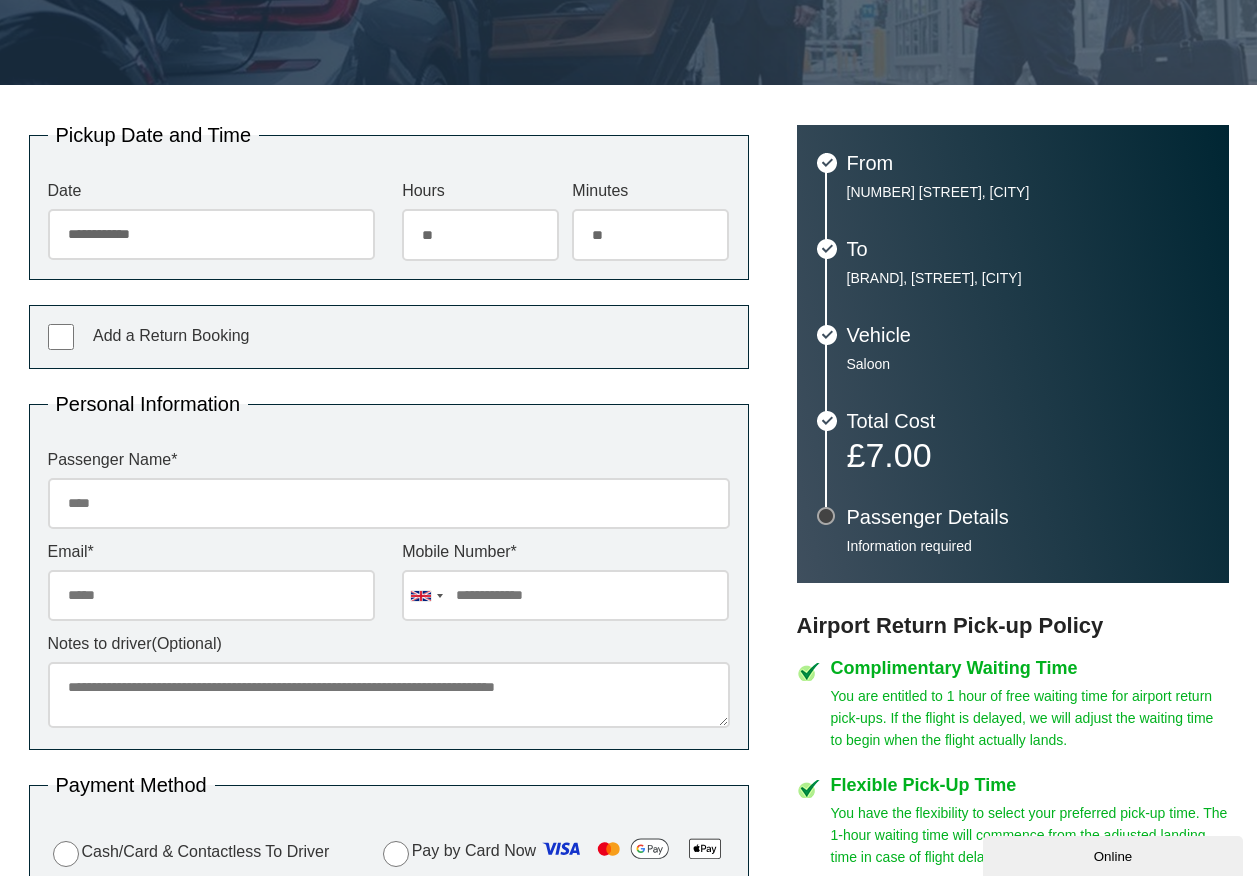 click on "Passenger Name  *" at bounding box center (389, 503) 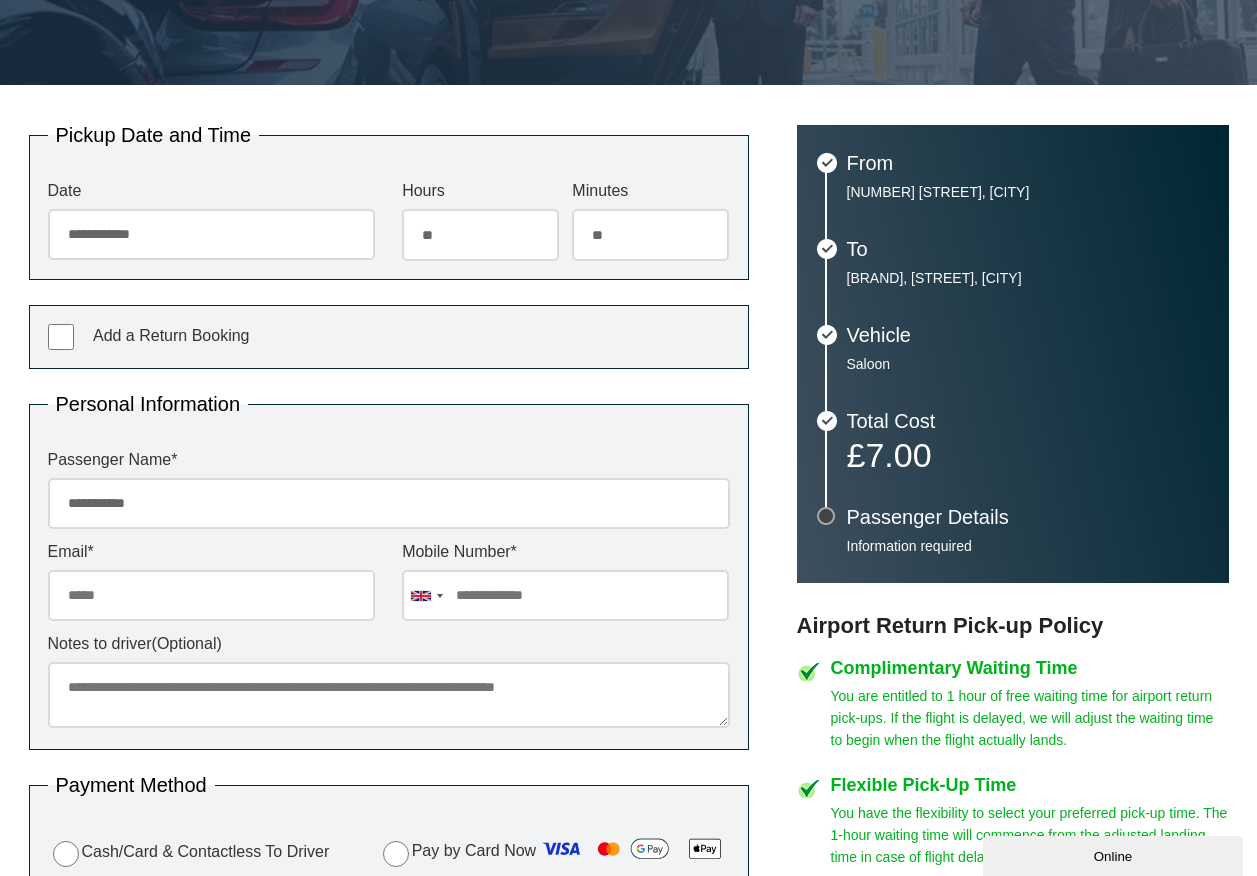 type on "**********" 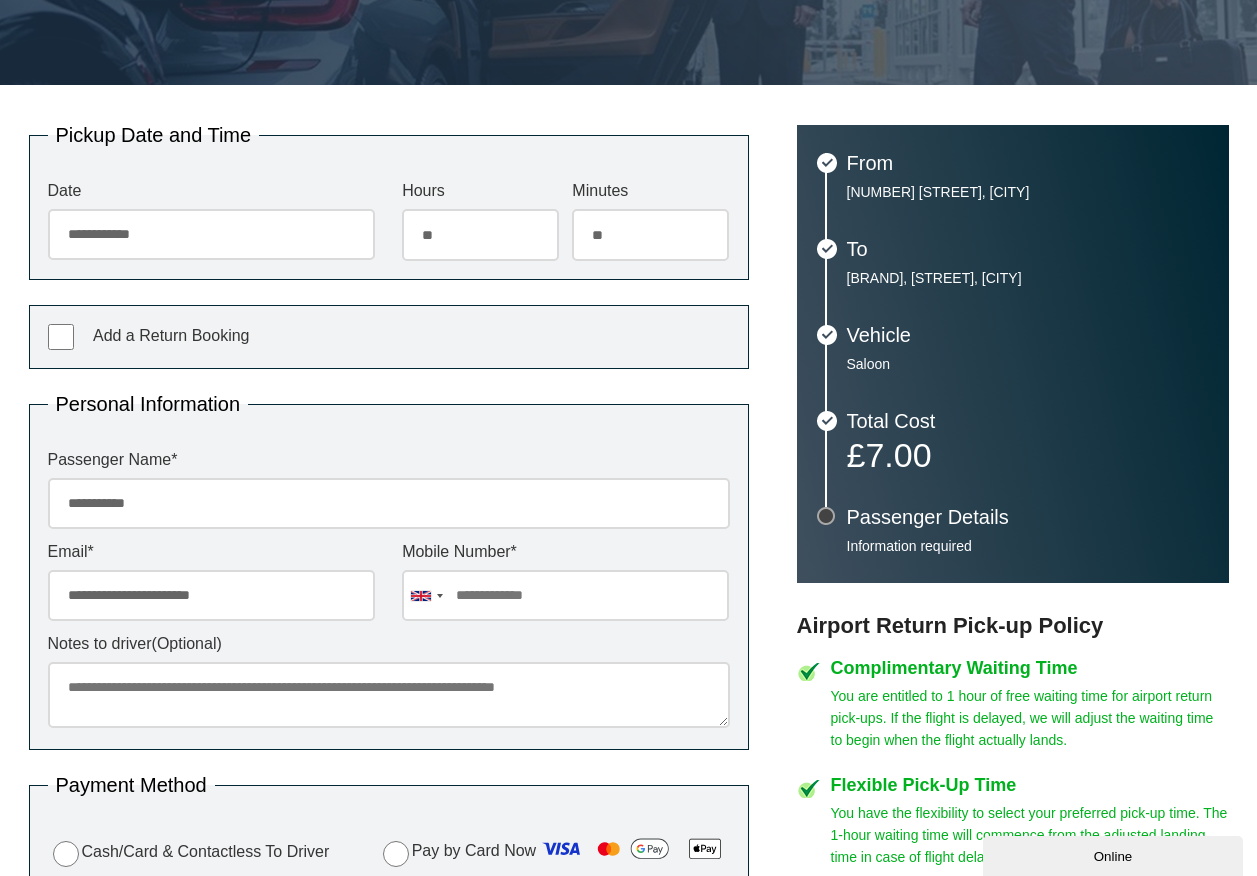 type on "**********" 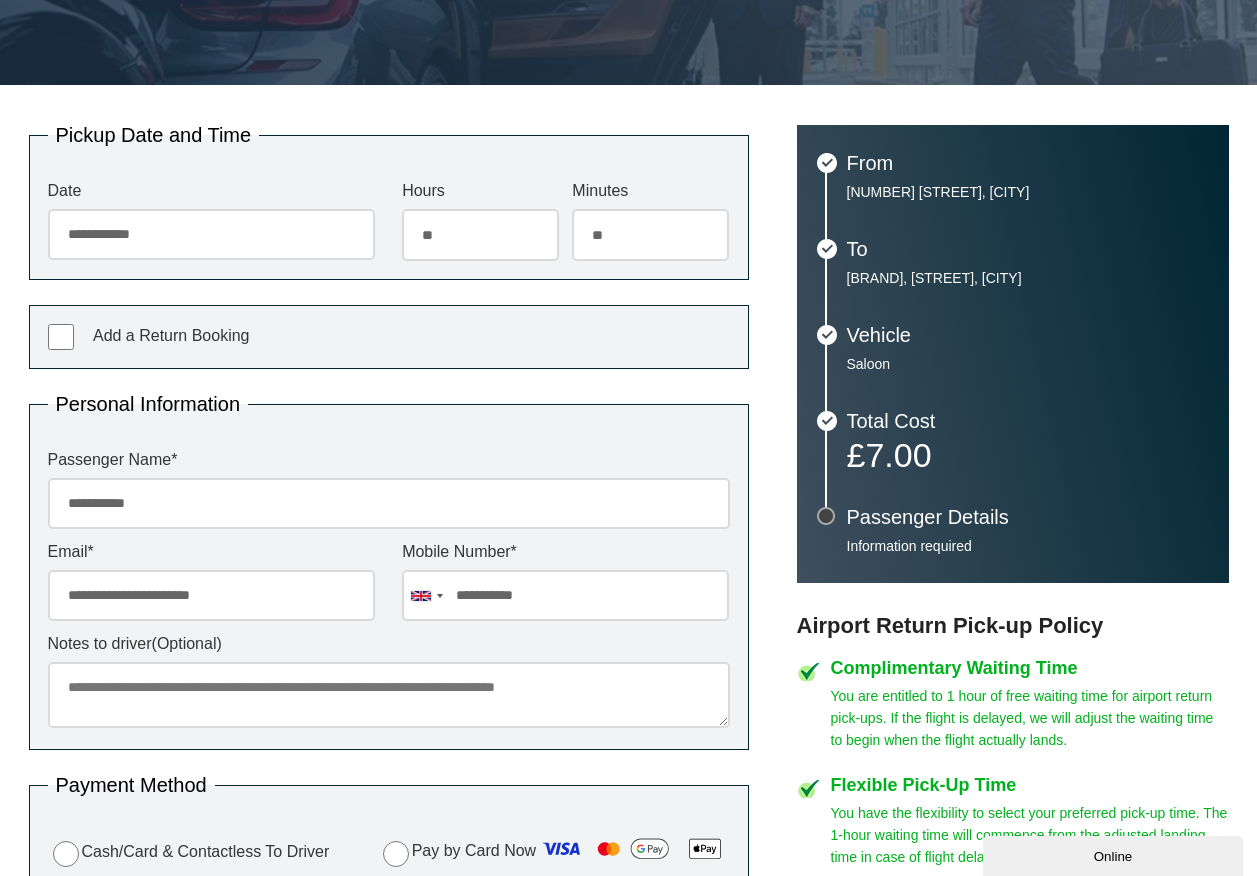 click on "Add a Return Booking" at bounding box center [389, 337] 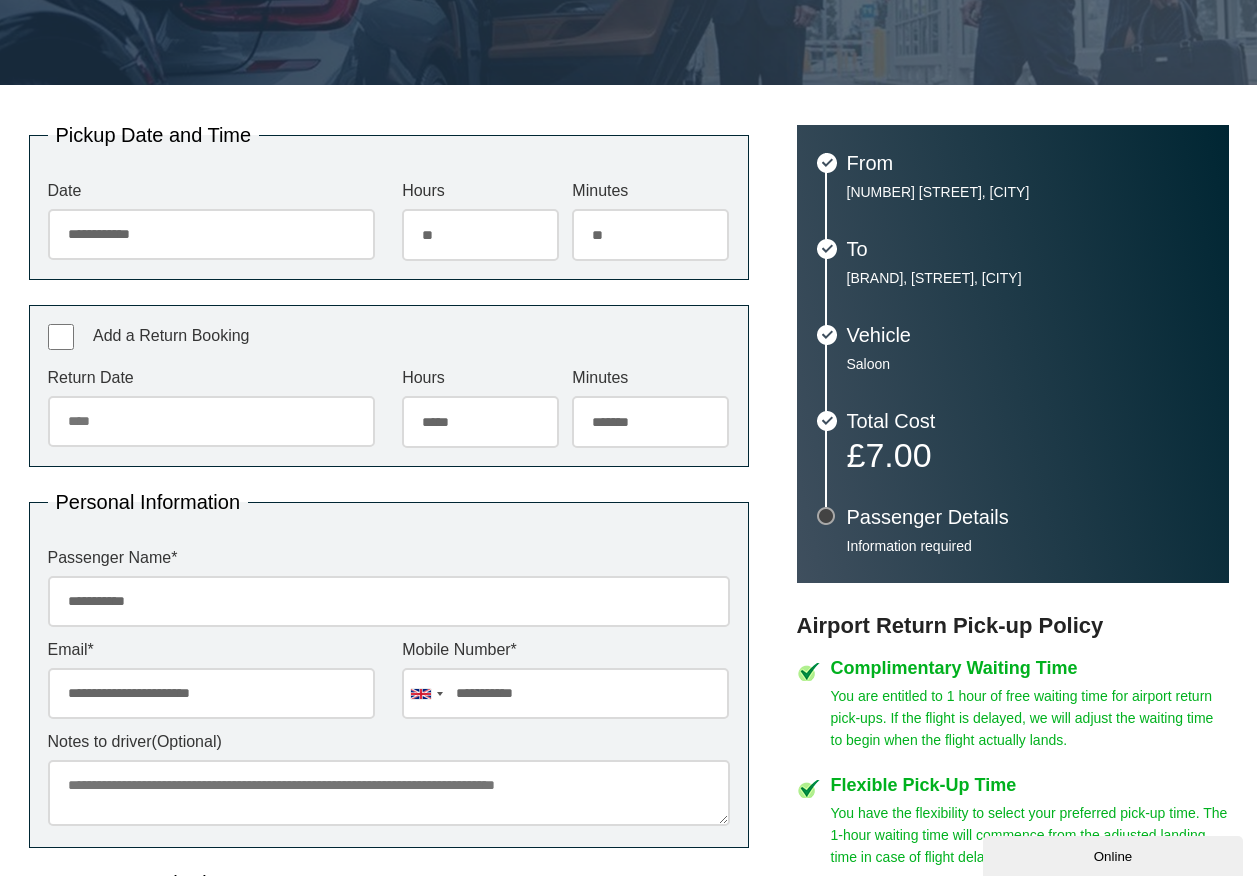 click on "Return Date" at bounding box center [211, 421] 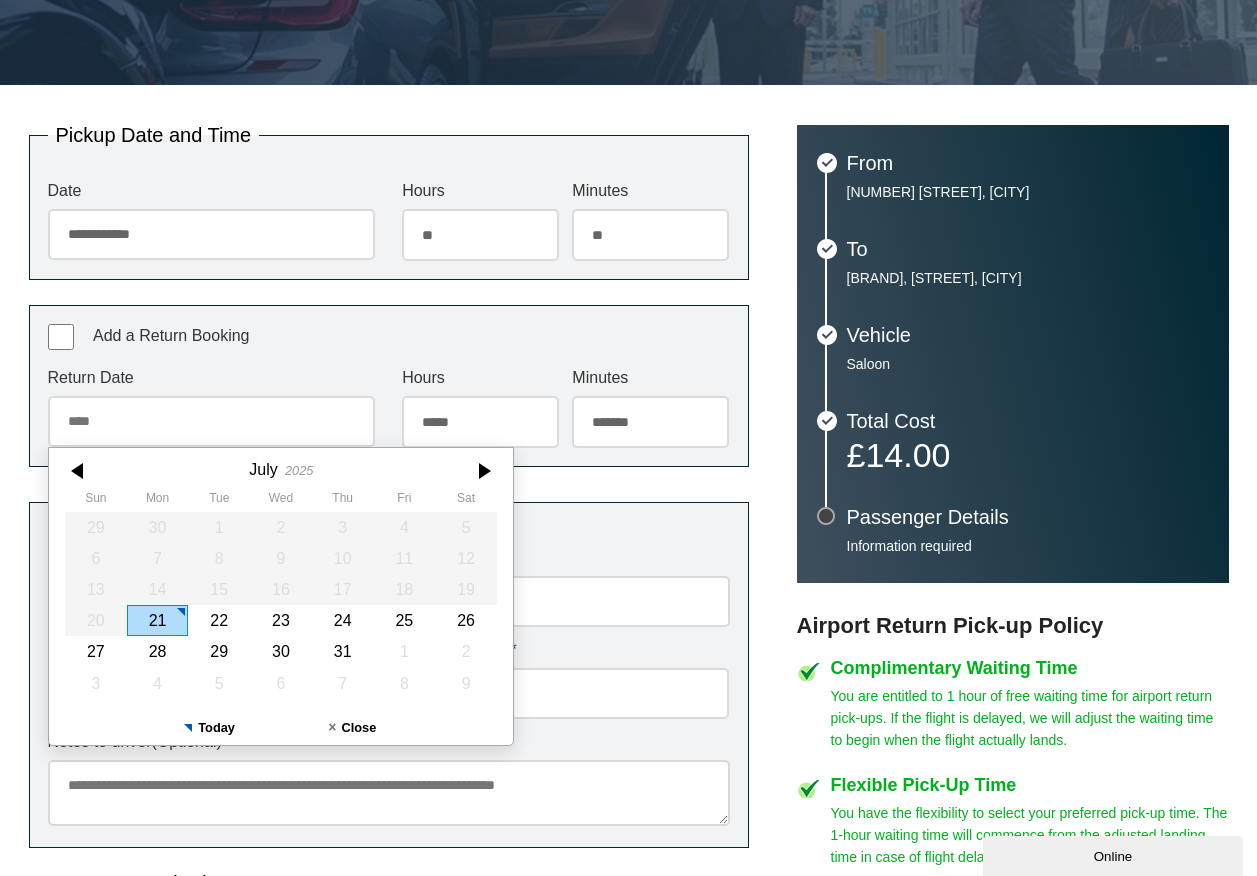 click on "21" at bounding box center (157, 620) 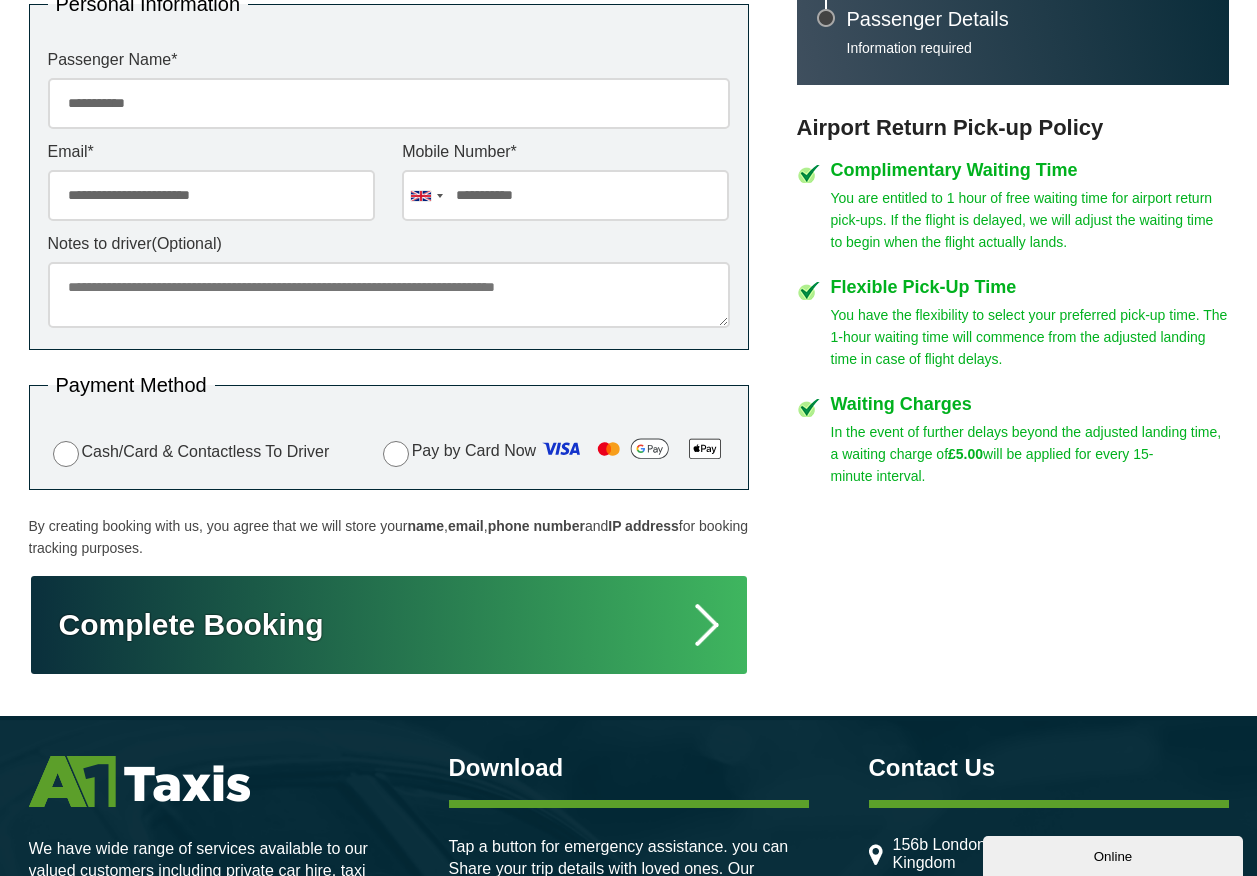 scroll, scrollTop: 900, scrollLeft: 0, axis: vertical 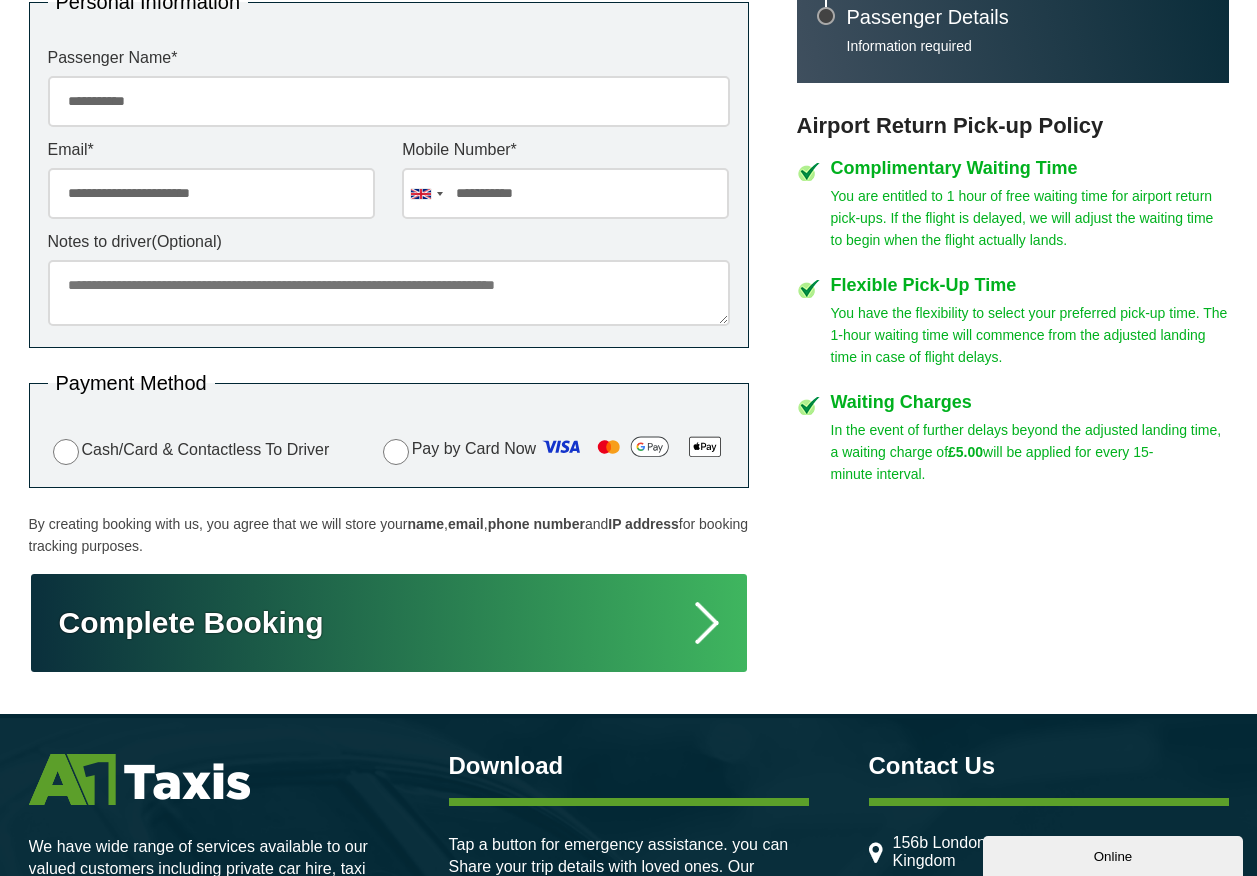 click on "Complete Booking" at bounding box center (389, 623) 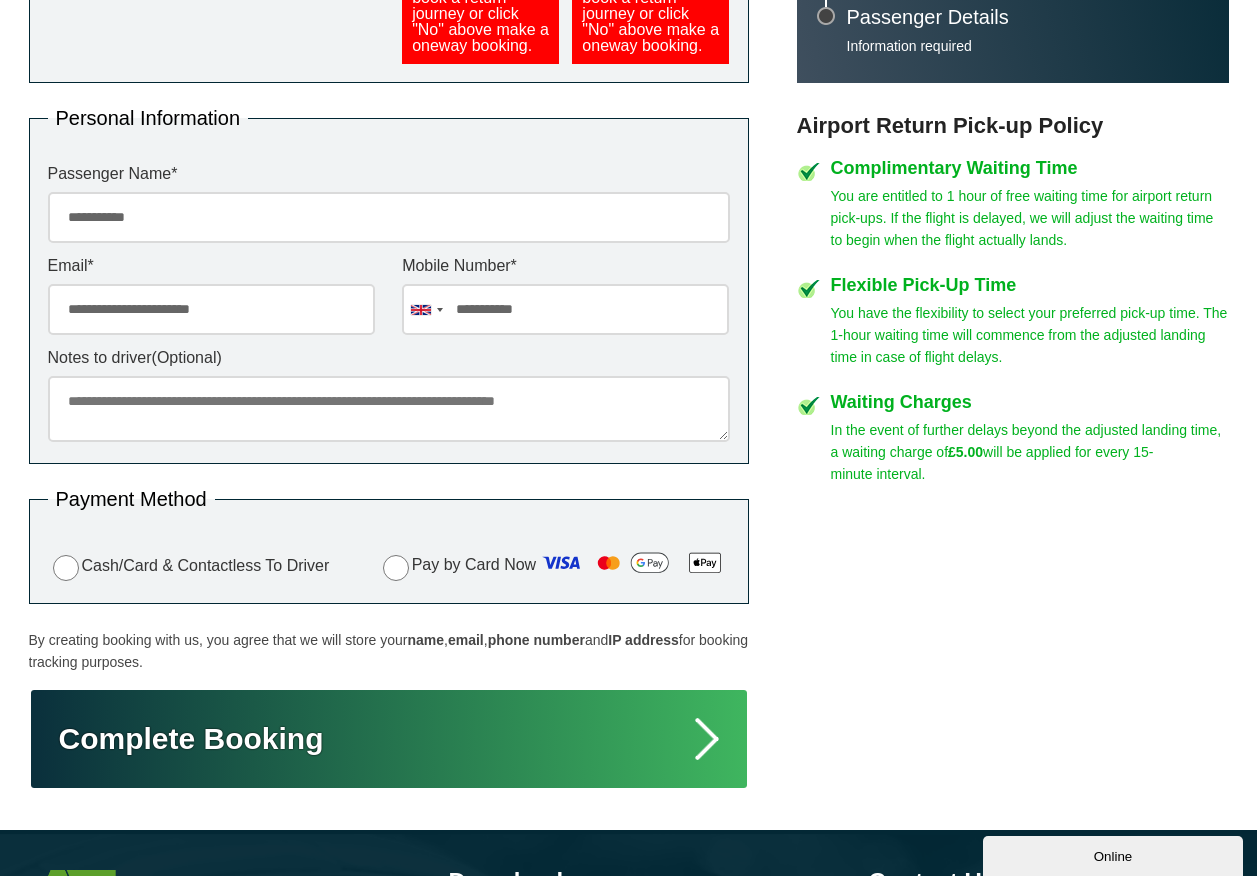 scroll, scrollTop: 333, scrollLeft: 0, axis: vertical 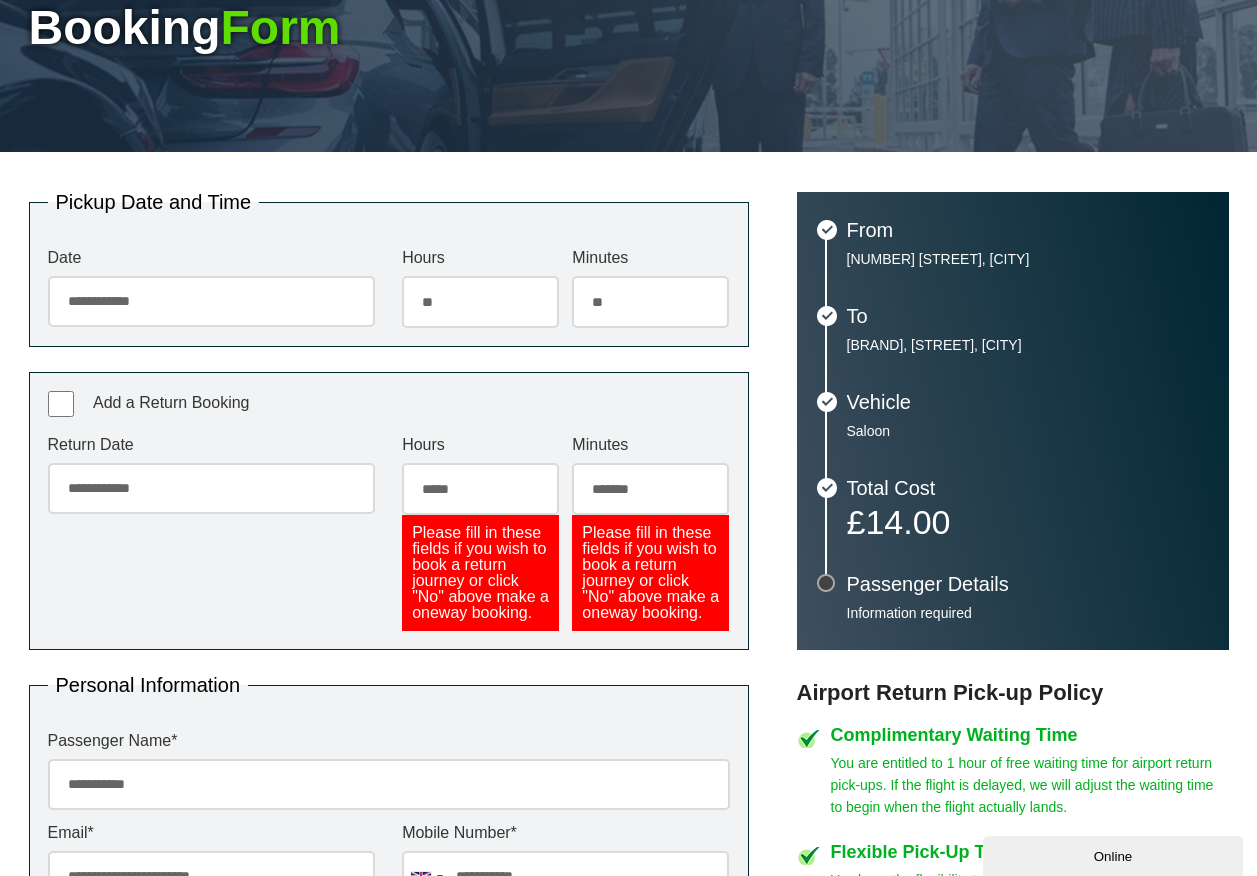 click on "*****
**
**
**
**
**
**
** ** ** ** ** ** ** ** ** ** ** ** ** ** ** ** ** **" at bounding box center [480, 489] 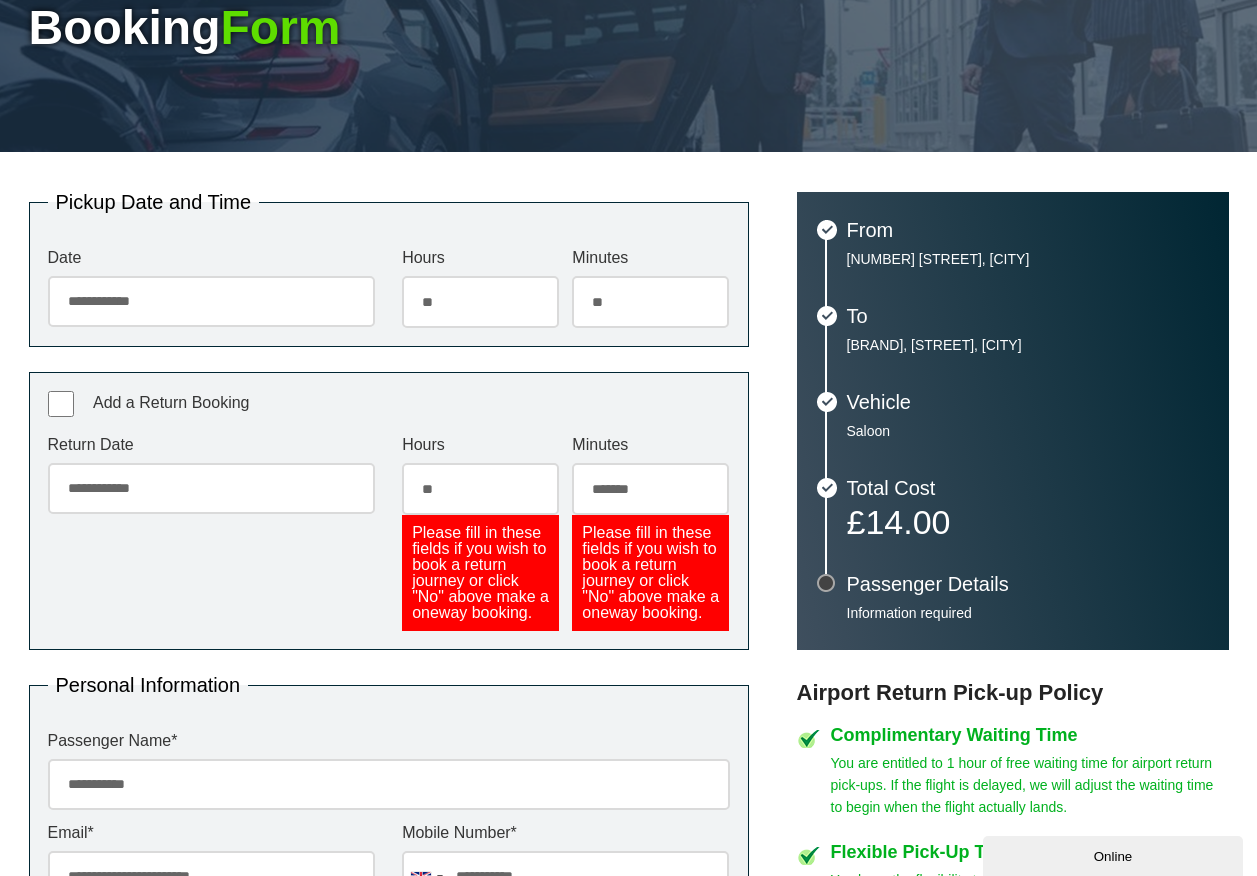 click on "*****
**
**
**
**
**
**
** ** ** ** ** ** ** ** ** ** ** ** ** ** ** ** ** **" at bounding box center (480, 489) 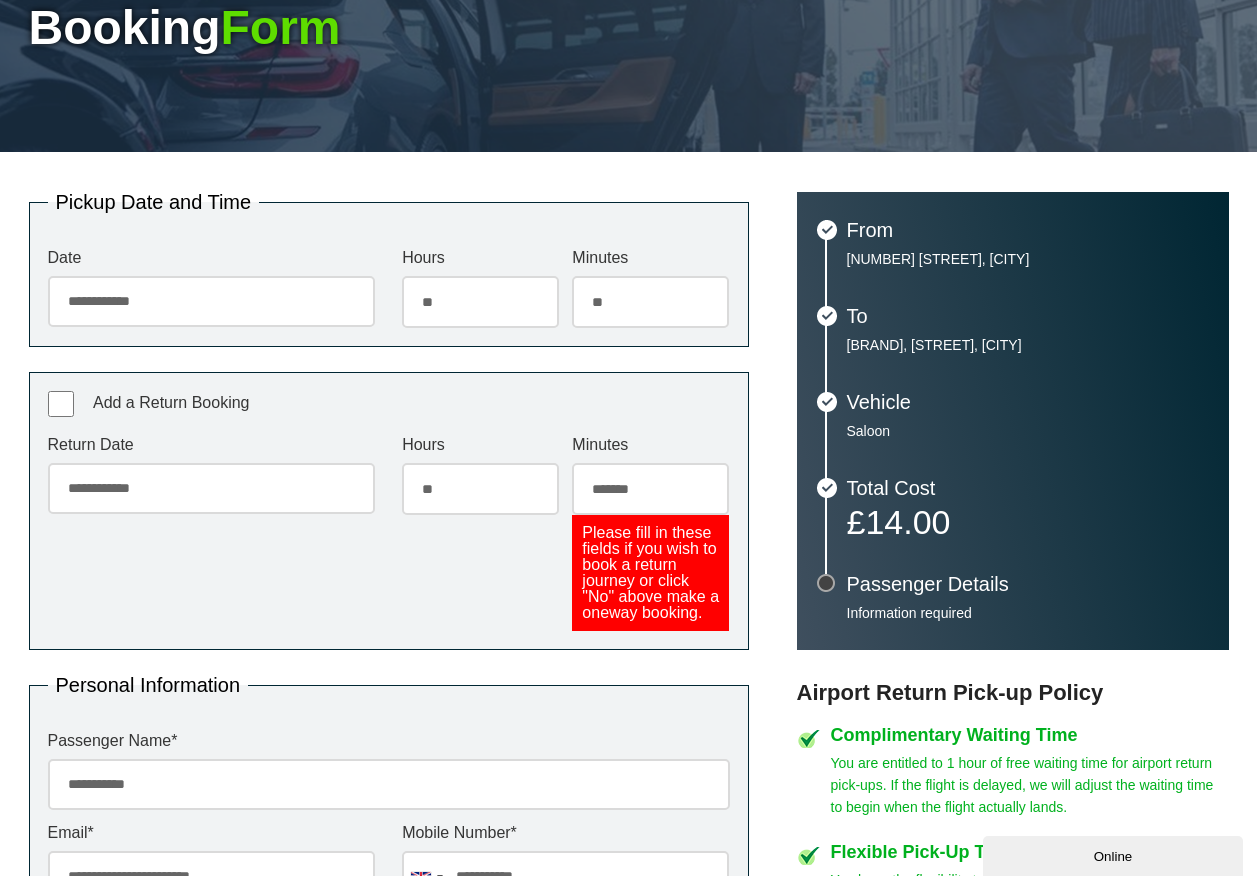 click on "*******
**
**
**
**
**
**
** ** ** ** ** ** ** ** ** ** ** ** ** ** ** ** ** ** ** ** ** ** ** ** ** ** **" at bounding box center [650, 489] 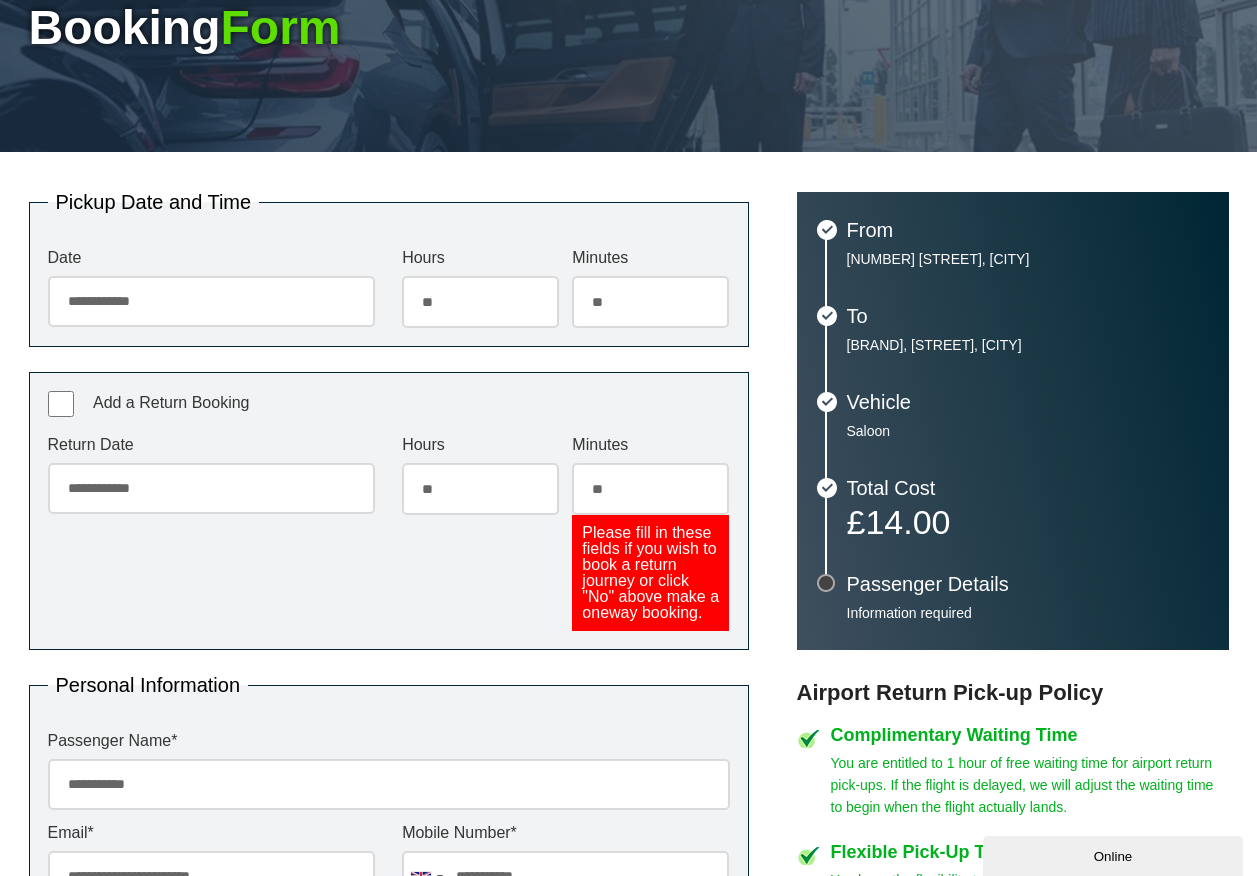 click on "*******
**
**
**
**
**
**
** ** ** ** ** ** ** ** ** ** ** ** ** ** ** ** ** ** ** ** ** ** ** ** ** ** **" at bounding box center (650, 489) 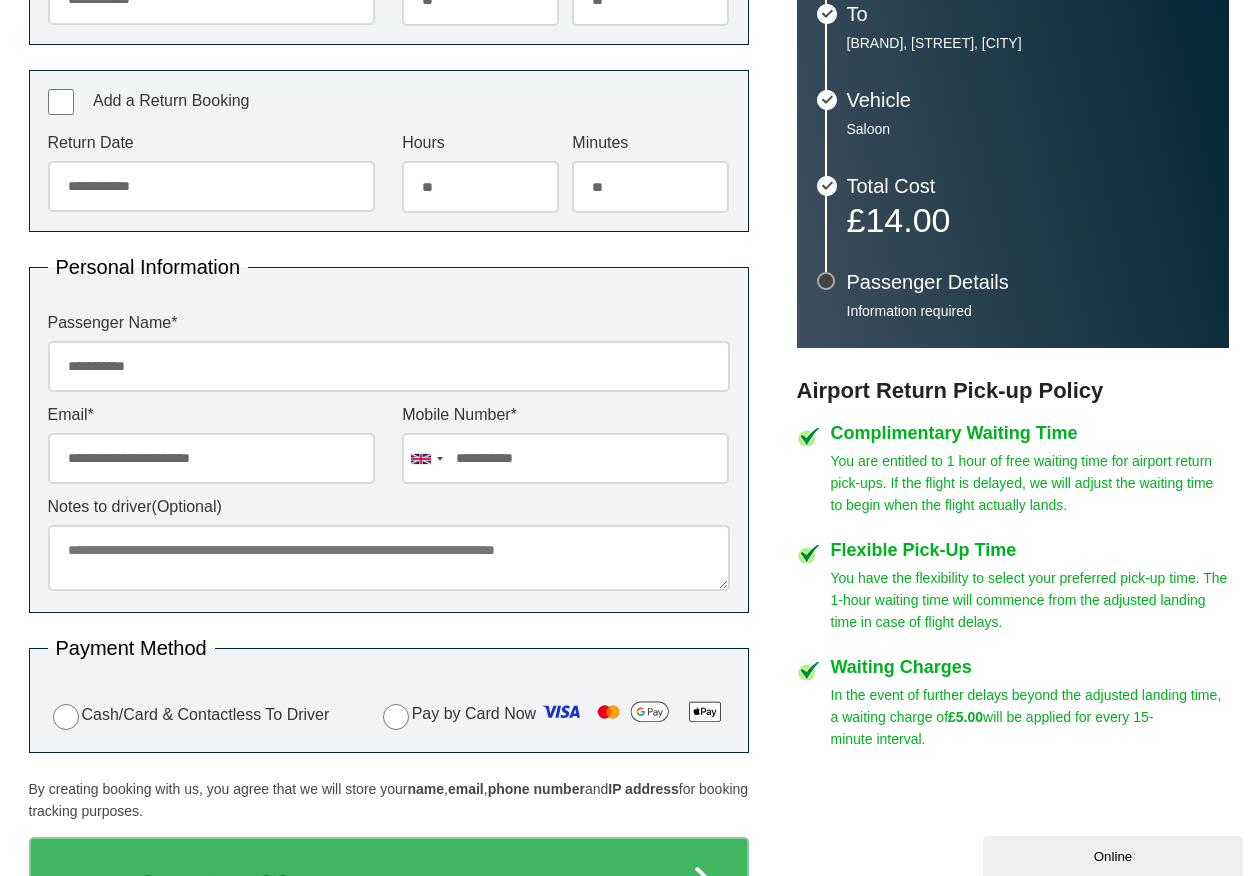 scroll, scrollTop: 733, scrollLeft: 0, axis: vertical 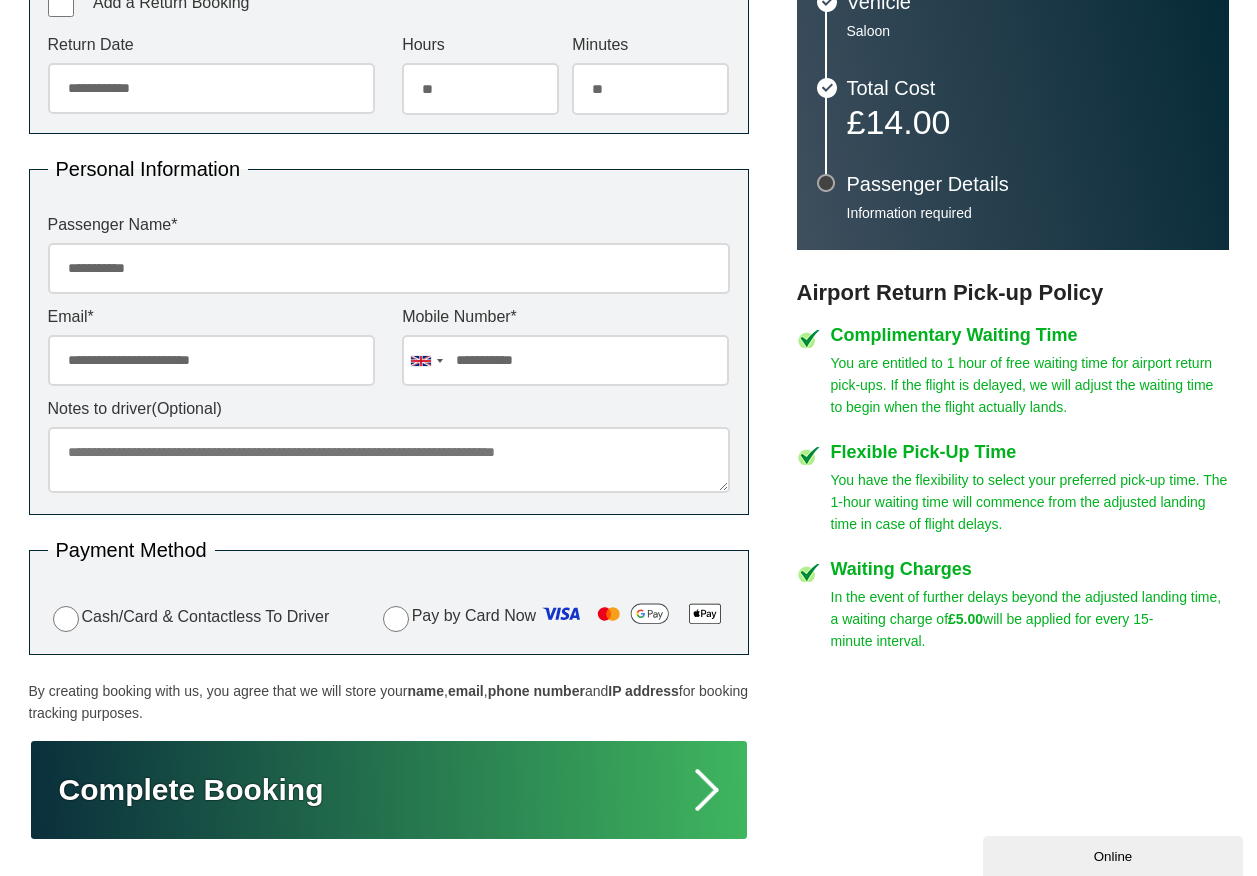 click on "Complete Booking" at bounding box center [389, 790] 